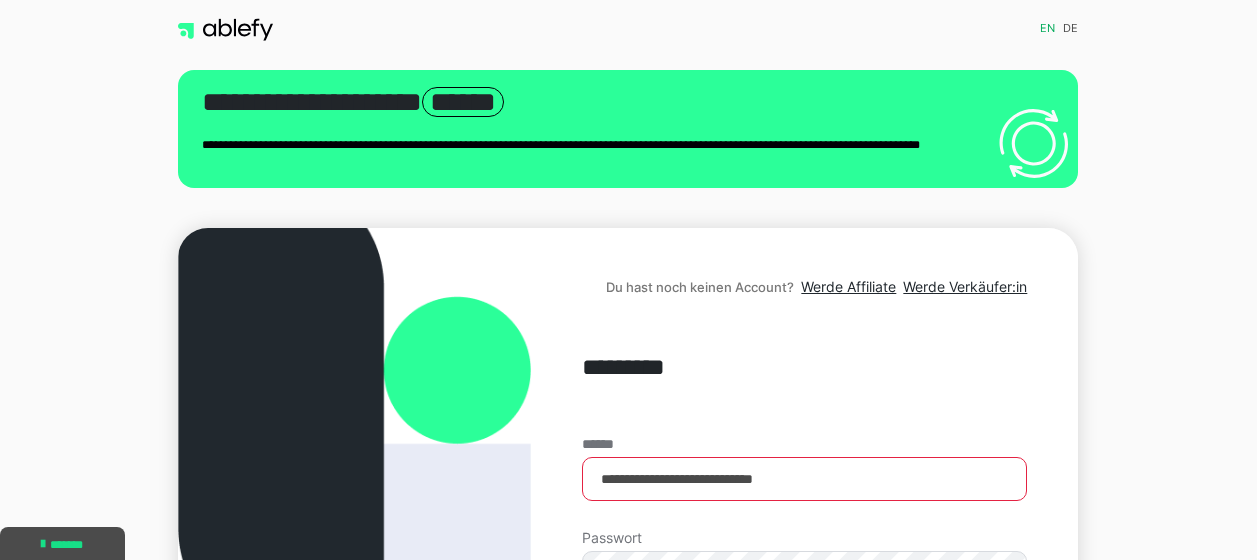 scroll, scrollTop: 300, scrollLeft: 0, axis: vertical 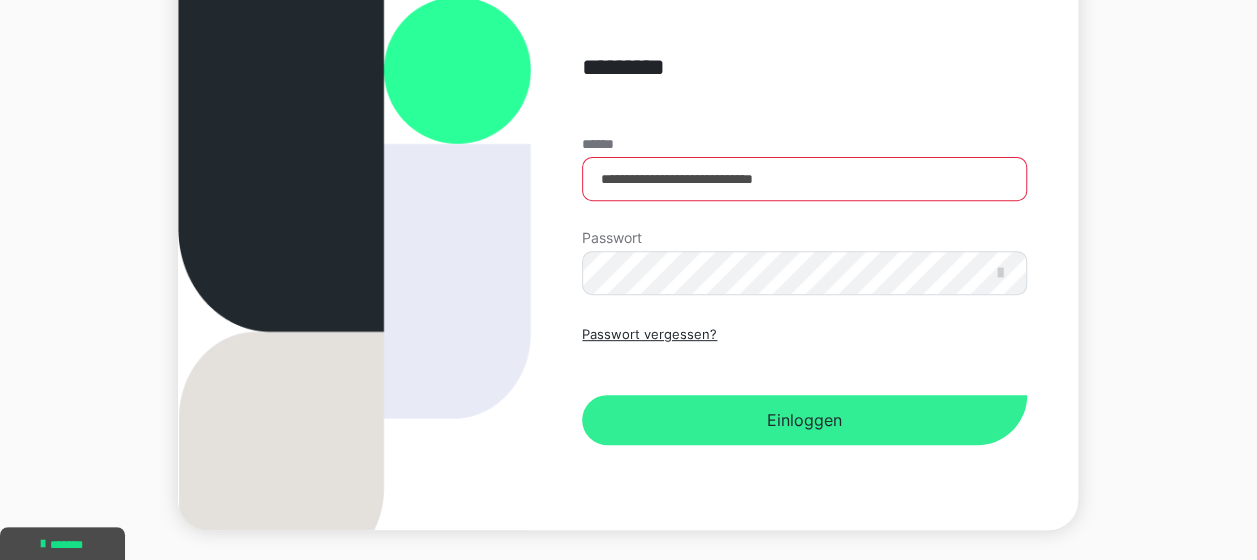 click on "Einloggen" at bounding box center (804, 420) 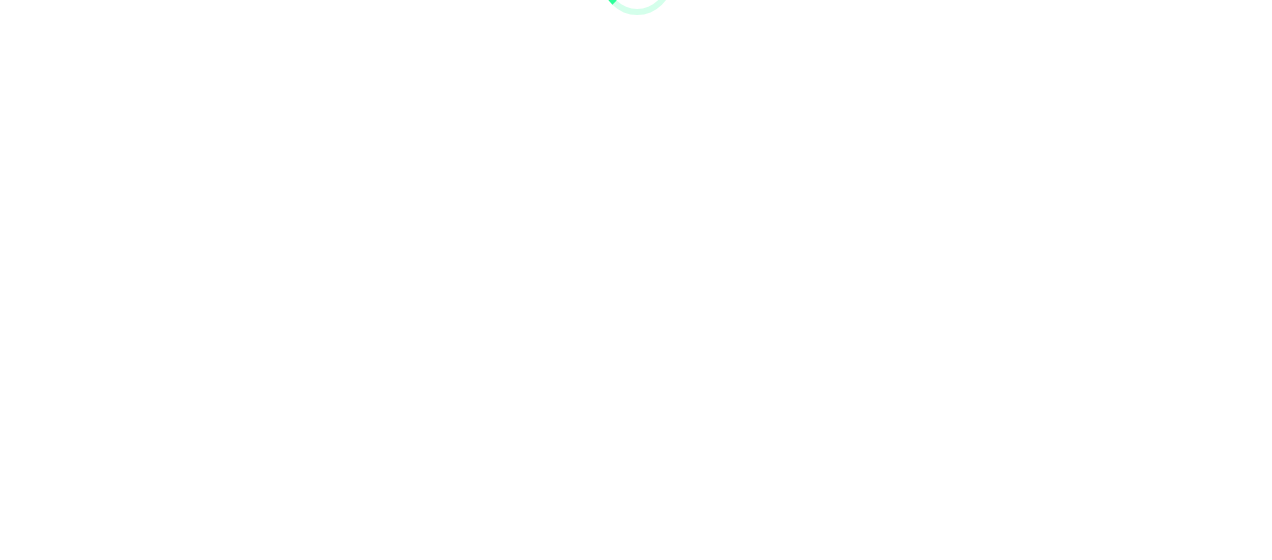 scroll, scrollTop: 0, scrollLeft: 0, axis: both 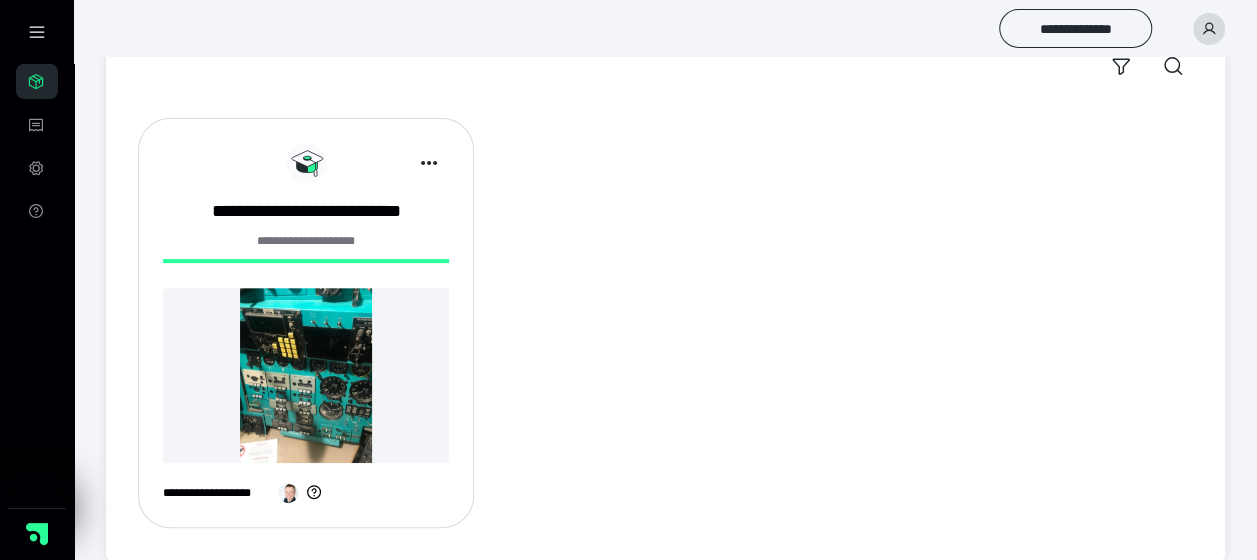 click at bounding box center [306, 375] 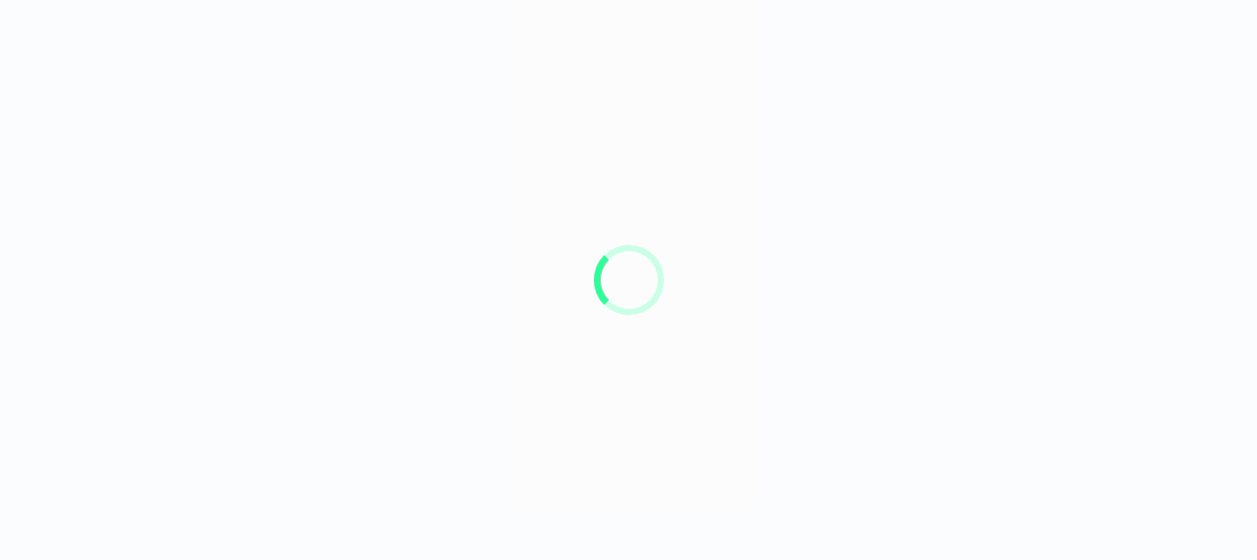 scroll, scrollTop: 0, scrollLeft: 0, axis: both 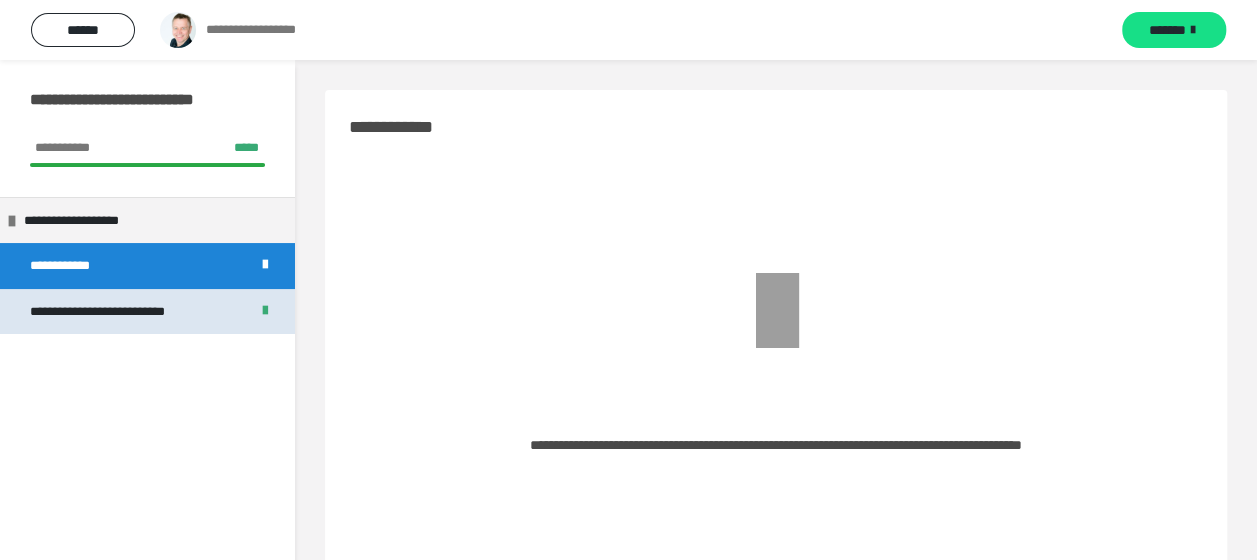 click on "**********" at bounding box center [131, 312] 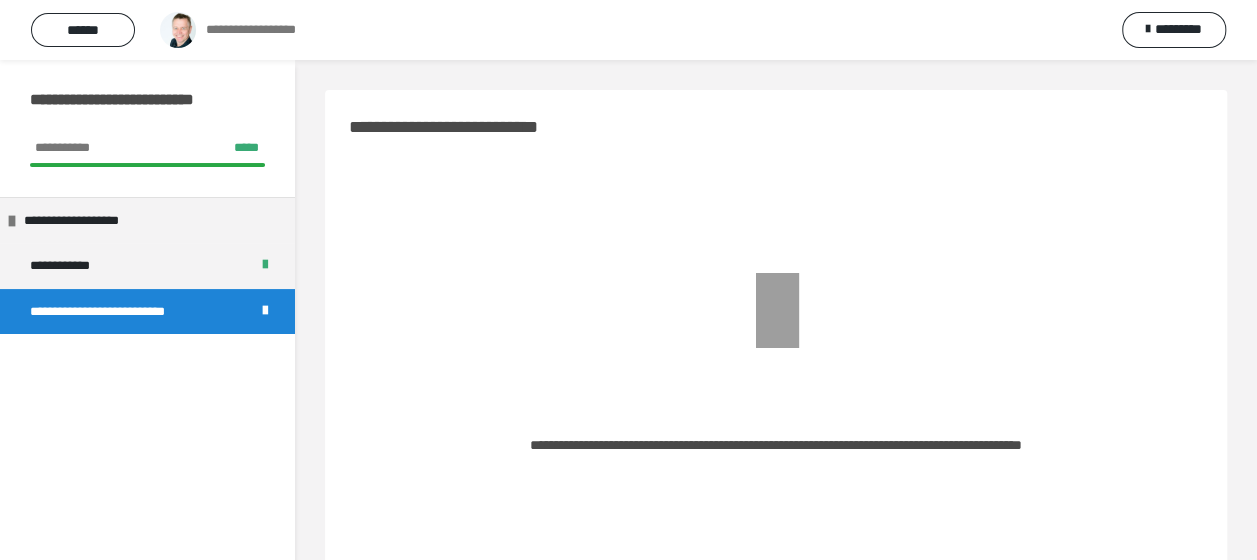 click on "**********" at bounding box center [131, 312] 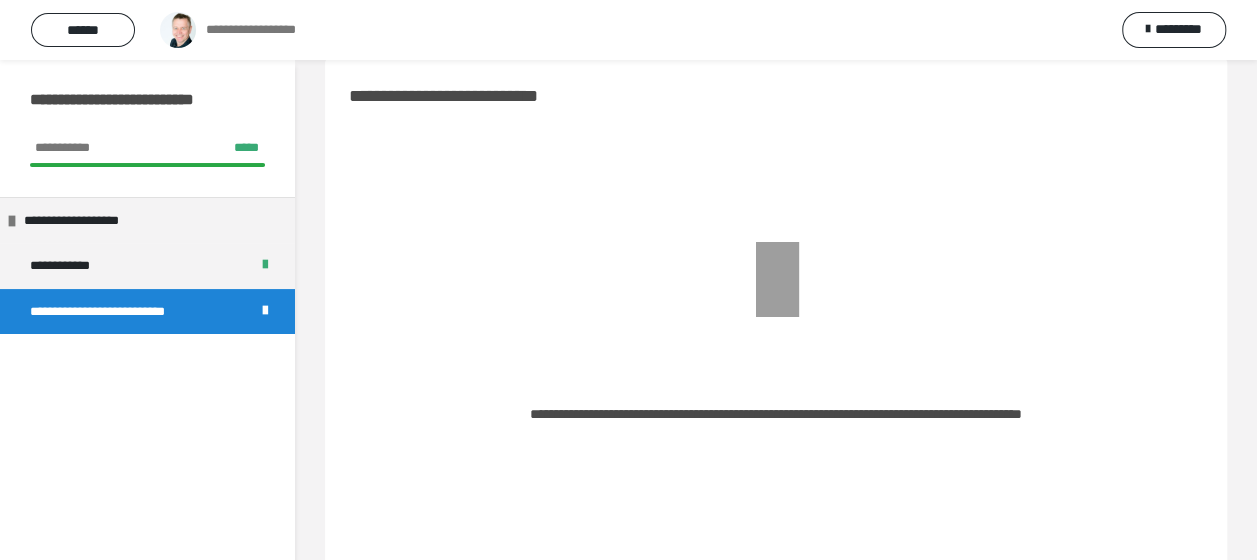 scroll, scrollTop: 0, scrollLeft: 0, axis: both 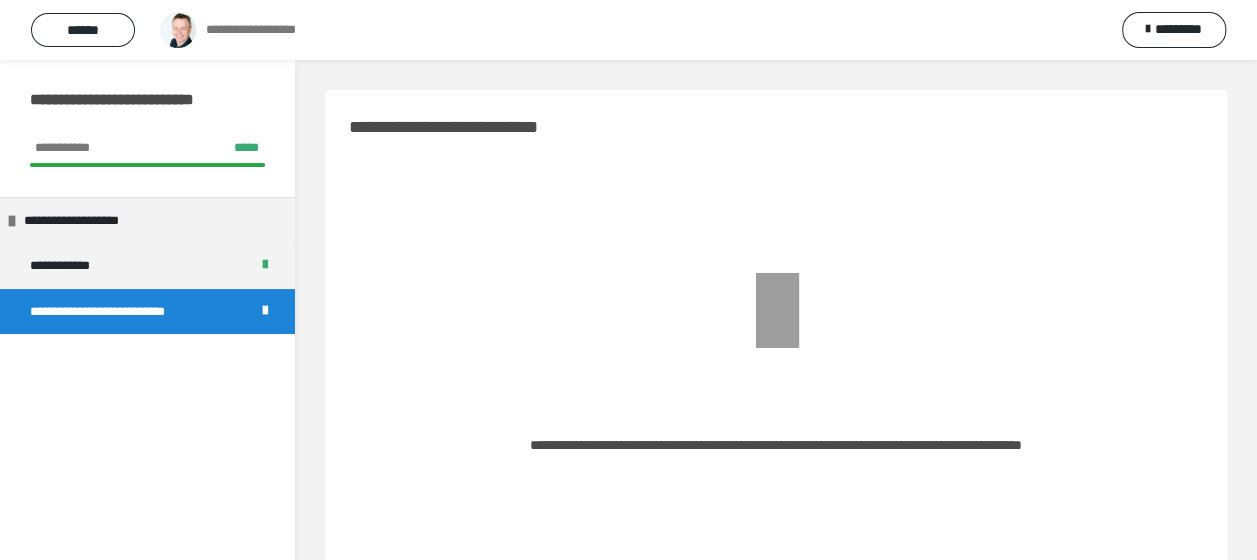 click on "**********" at bounding box center (147, 109) 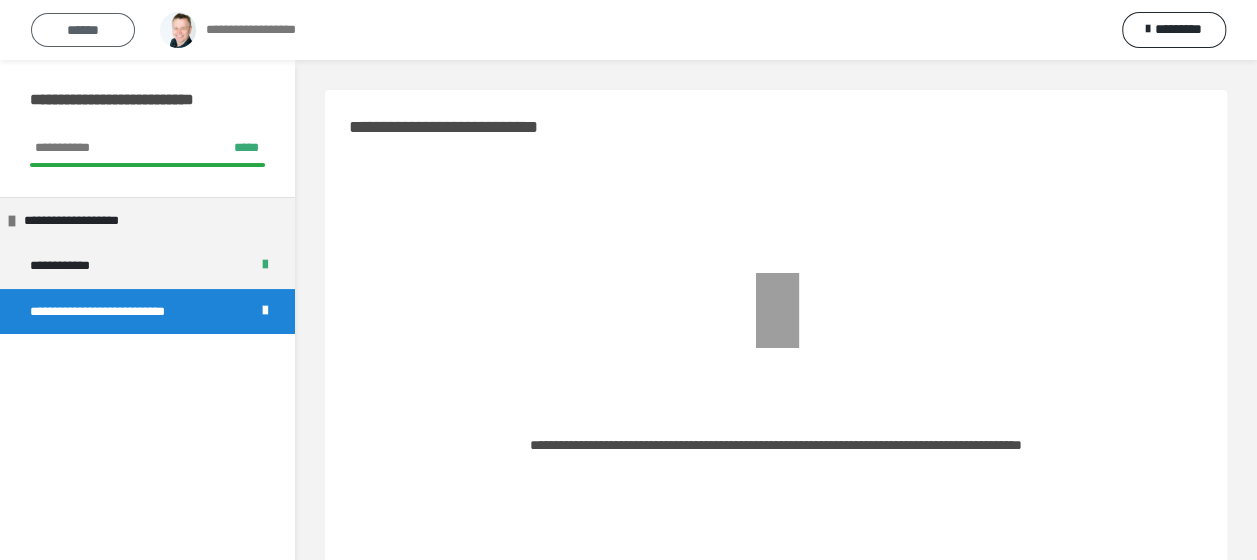 click on "******" at bounding box center (83, 30) 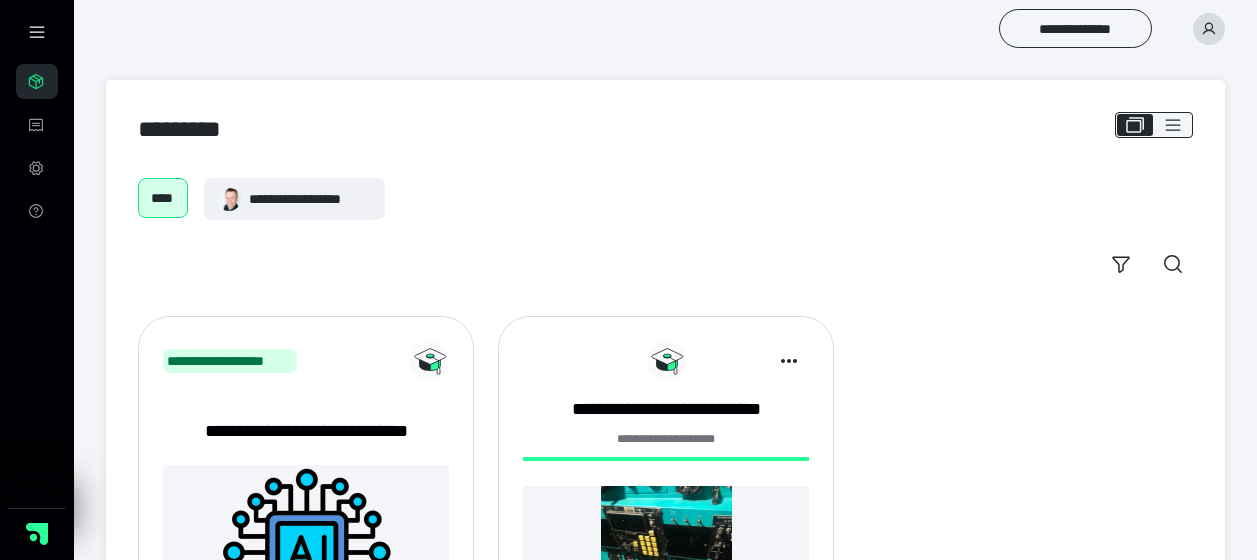 scroll, scrollTop: 220, scrollLeft: 0, axis: vertical 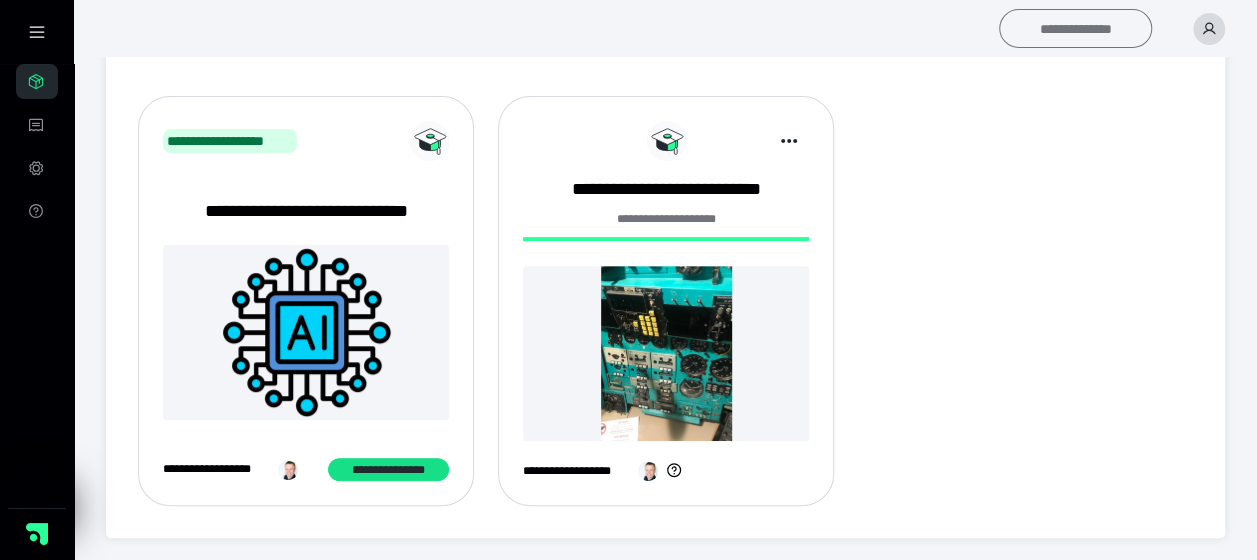 click on "**********" at bounding box center [1075, 28] 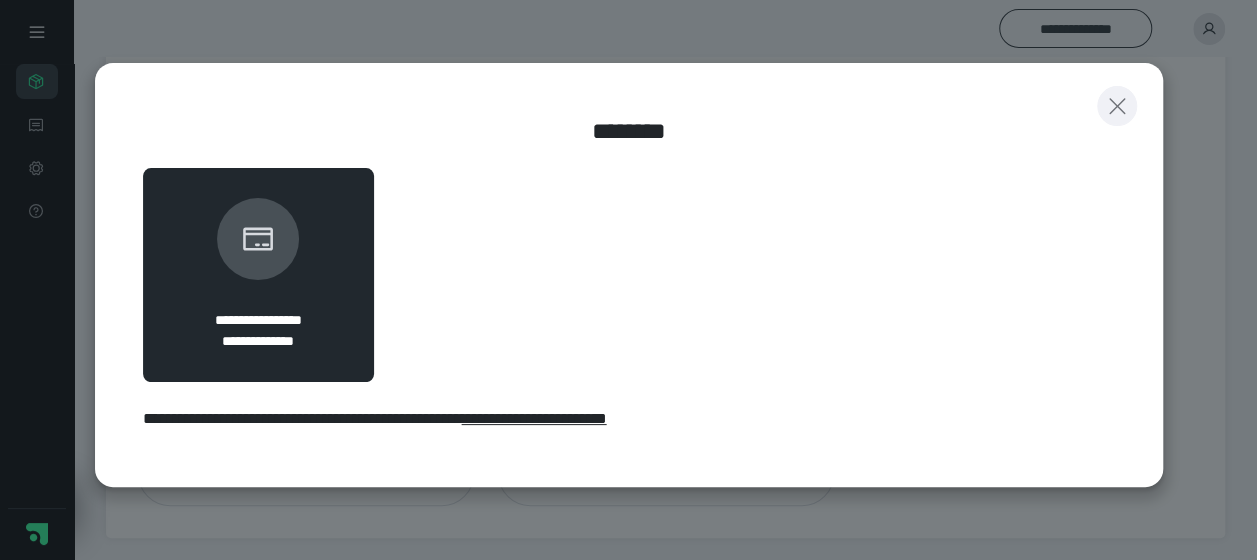 click 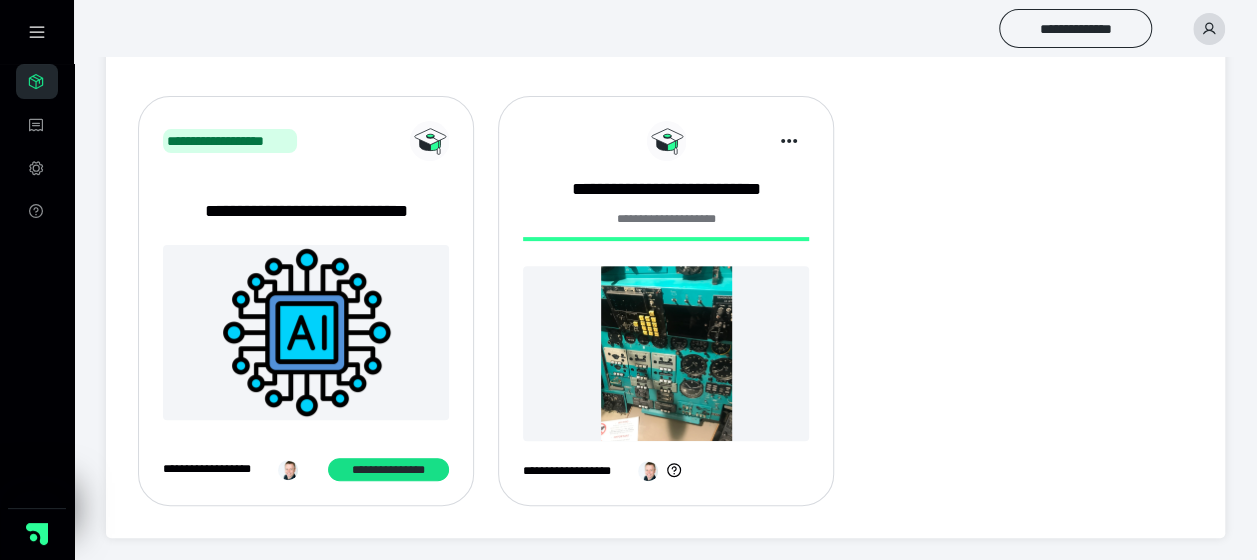 click at bounding box center (666, 353) 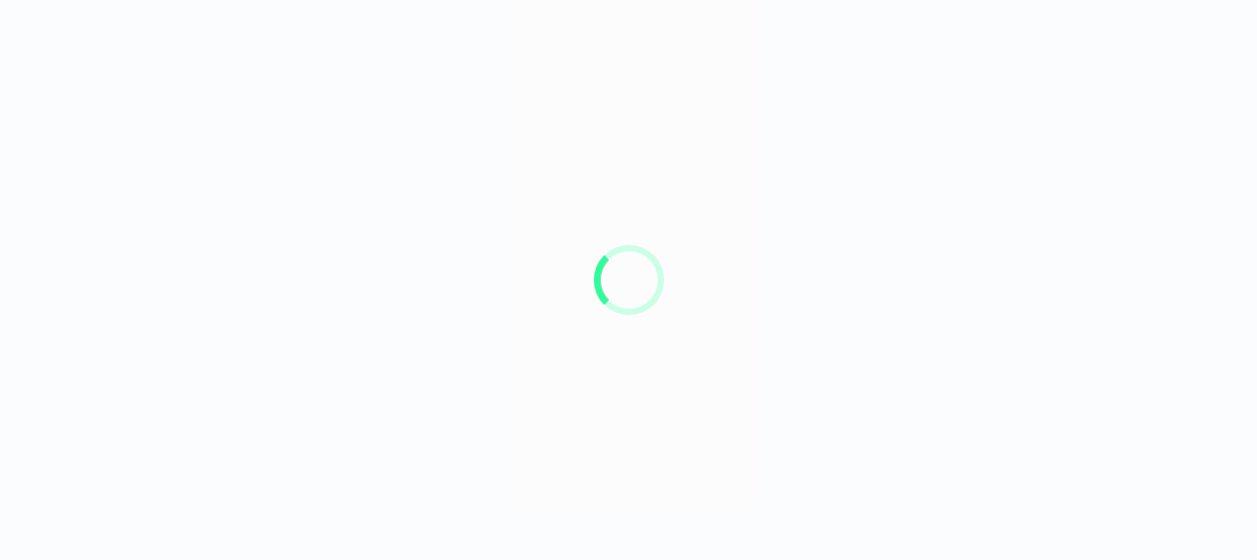 scroll, scrollTop: 0, scrollLeft: 0, axis: both 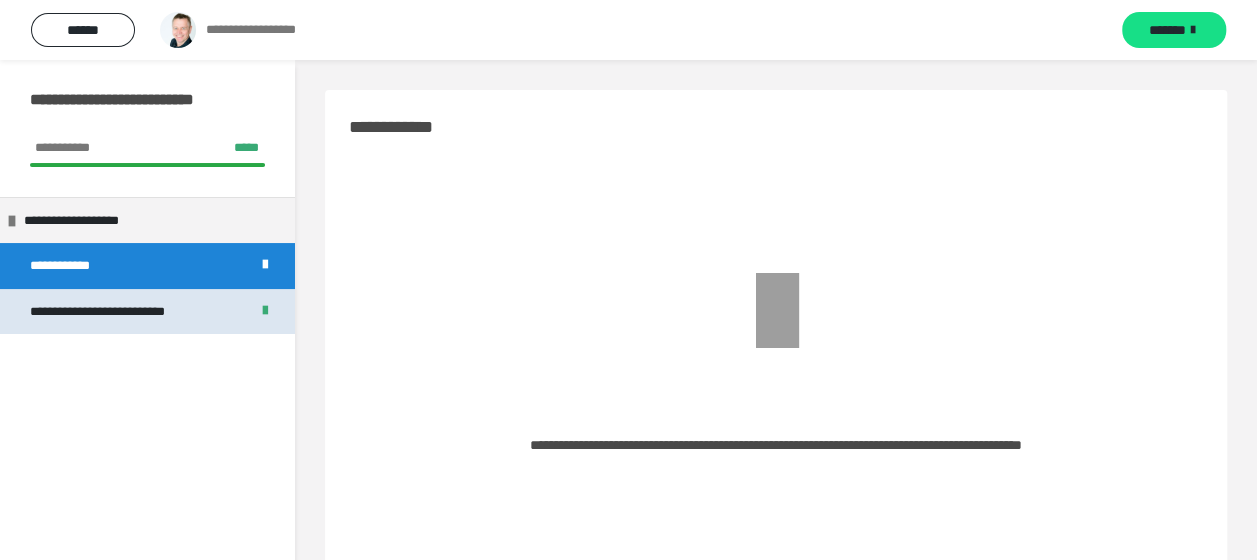 click on "**********" at bounding box center (131, 312) 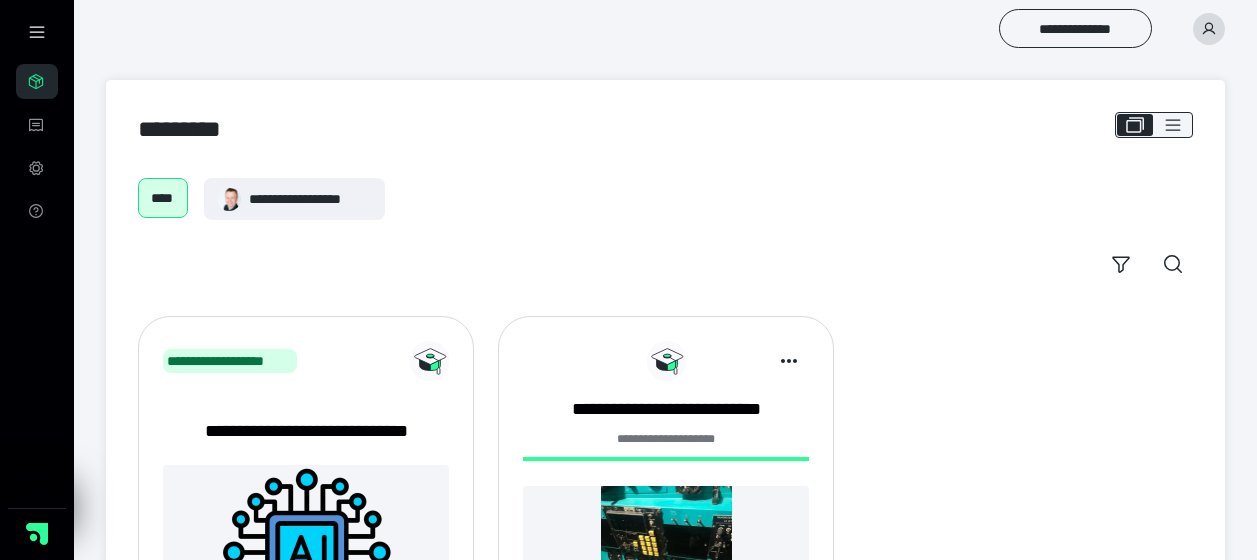 scroll, scrollTop: 0, scrollLeft: 0, axis: both 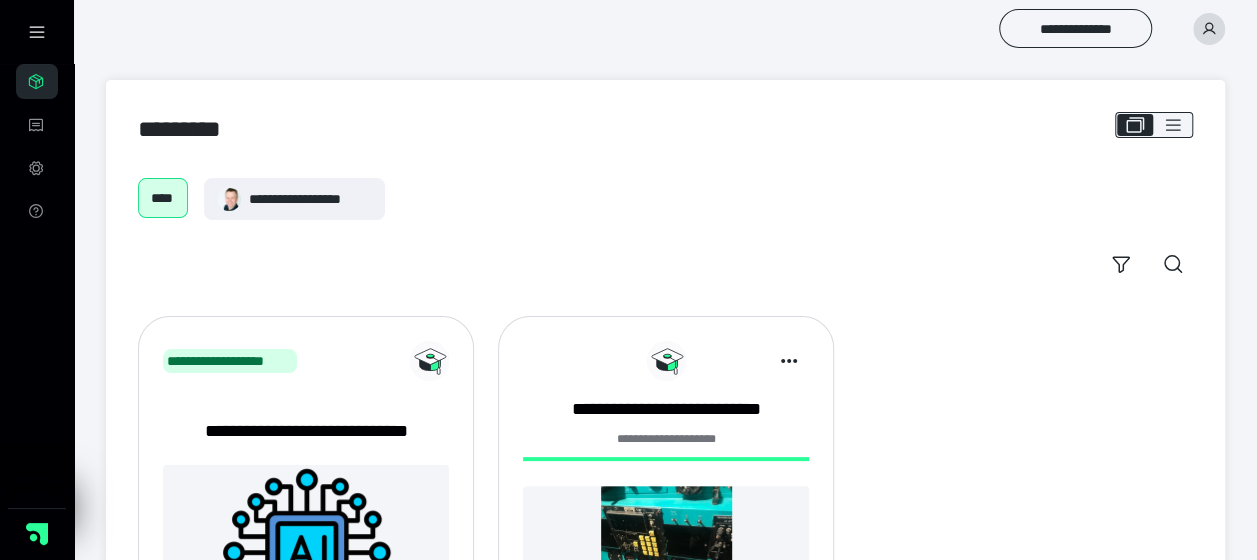 click 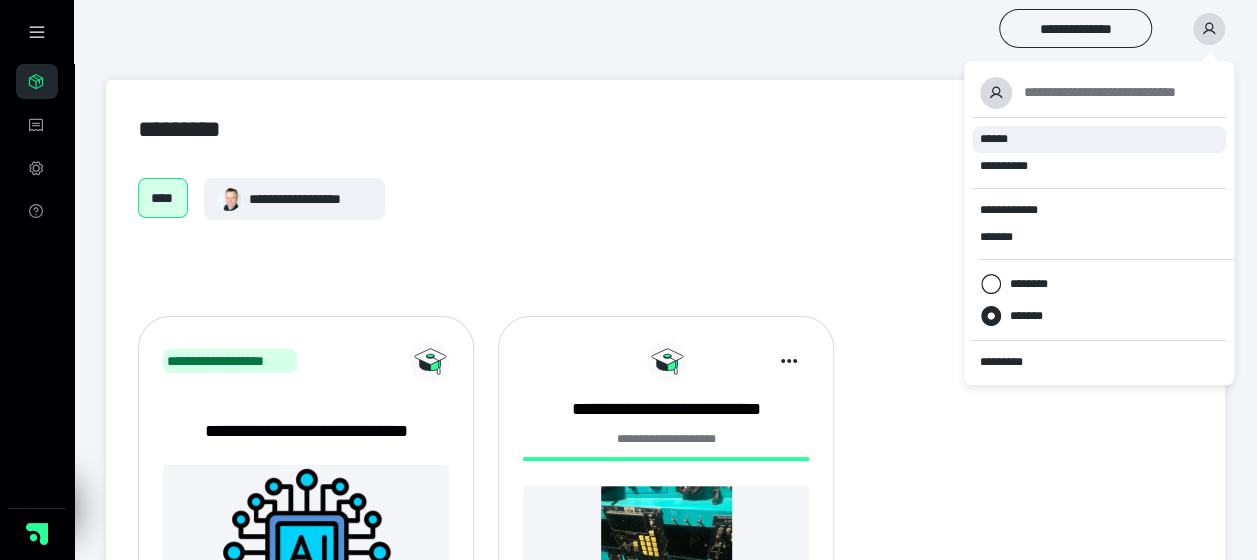 click on "******" at bounding box center (1099, 139) 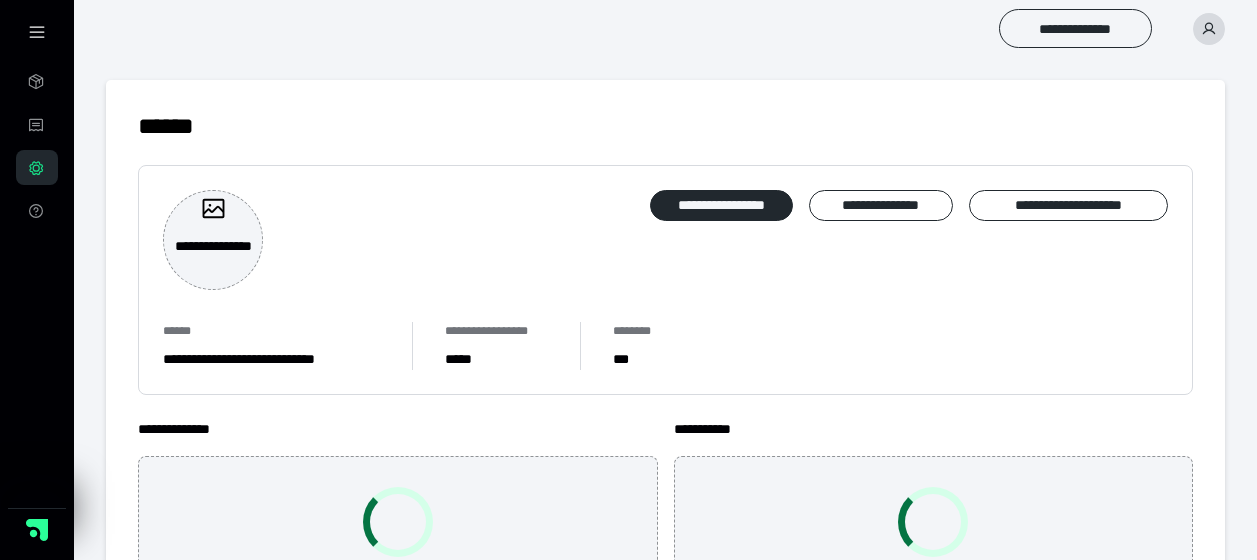 scroll, scrollTop: 0, scrollLeft: 0, axis: both 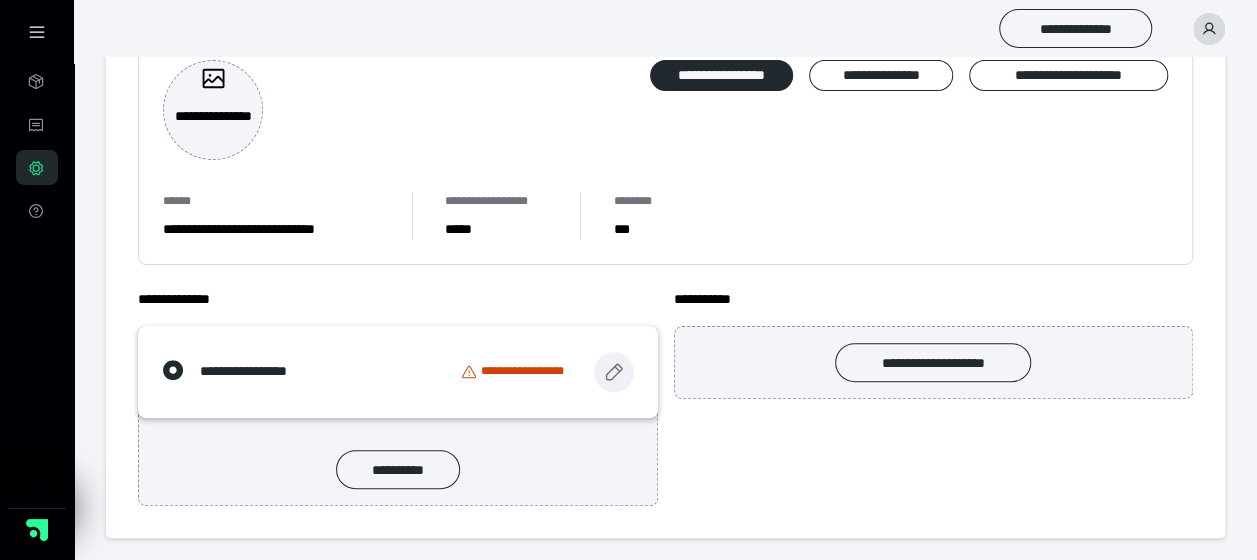 click 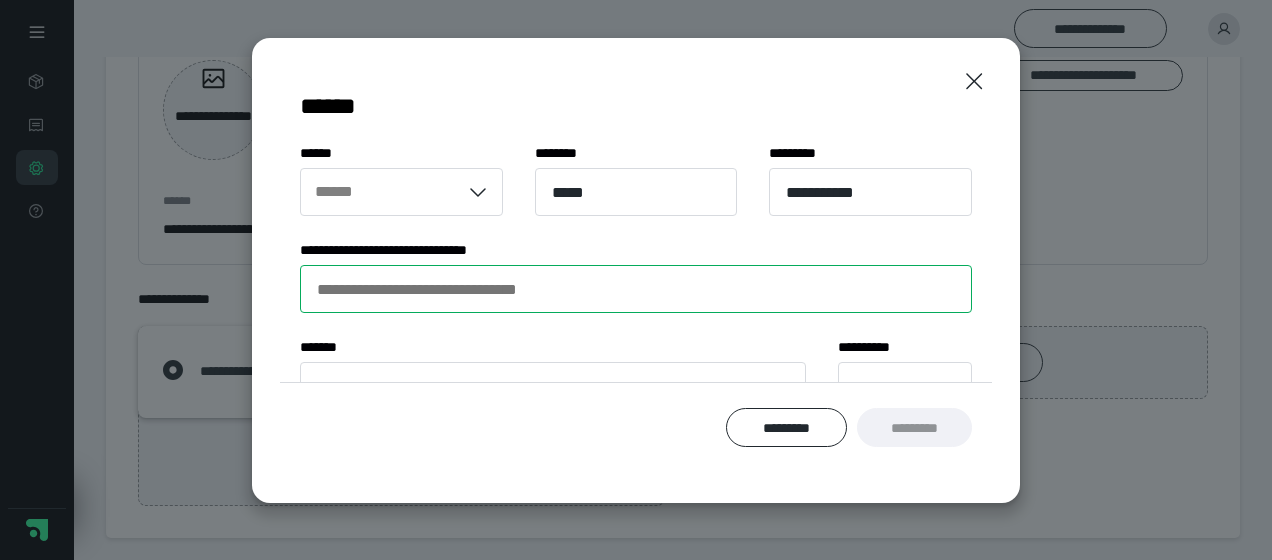 click on "**********" at bounding box center (636, 289) 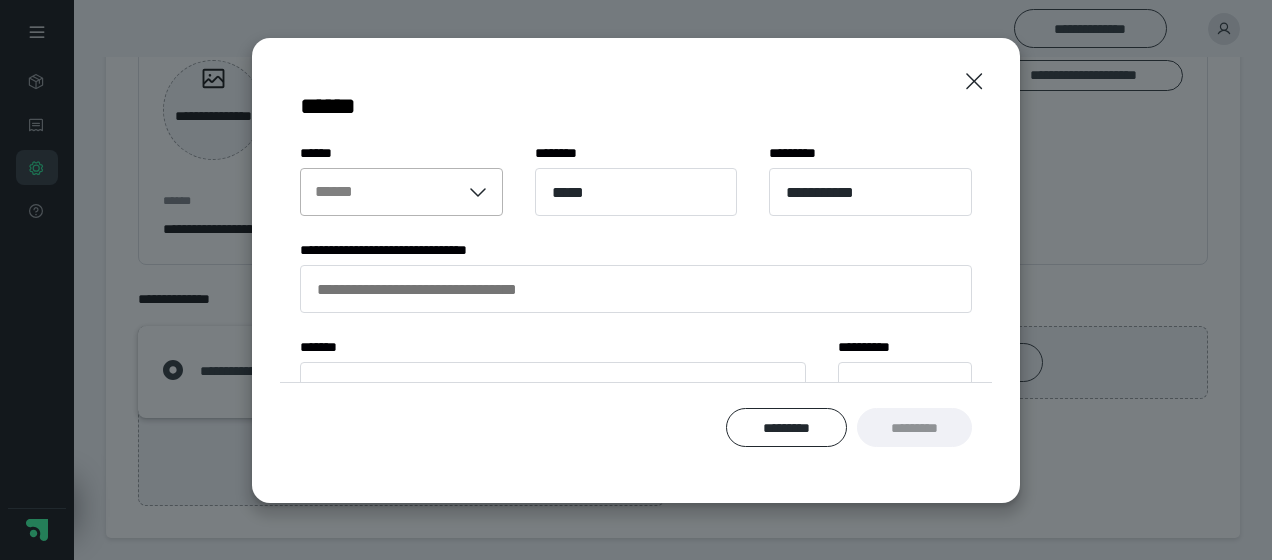 click on "******" at bounding box center [342, 192] 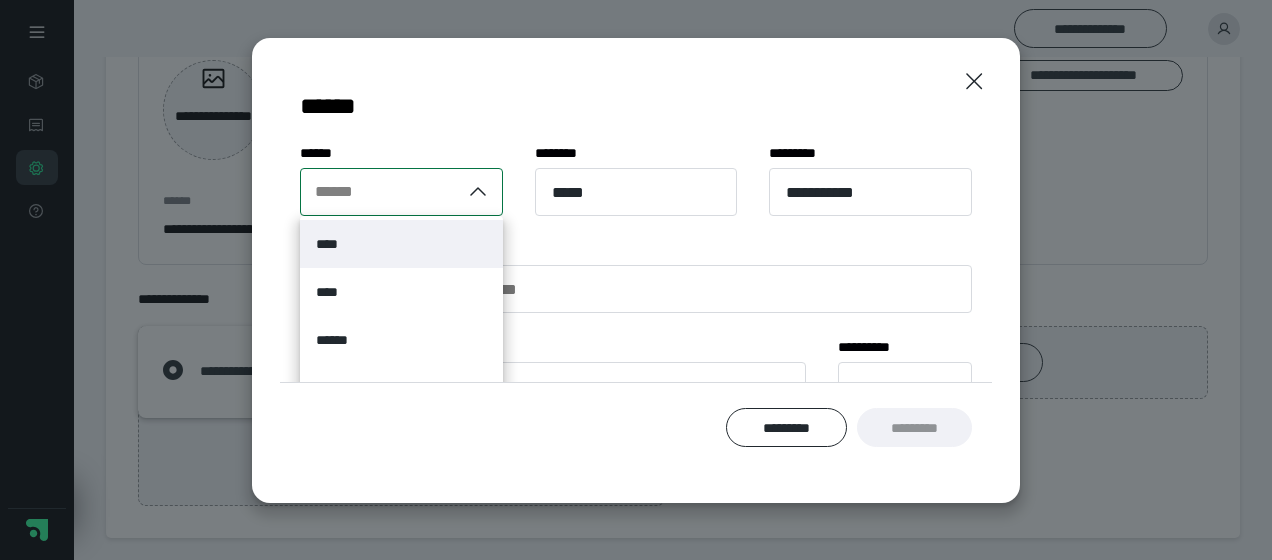 click on "****" at bounding box center [401, 244] 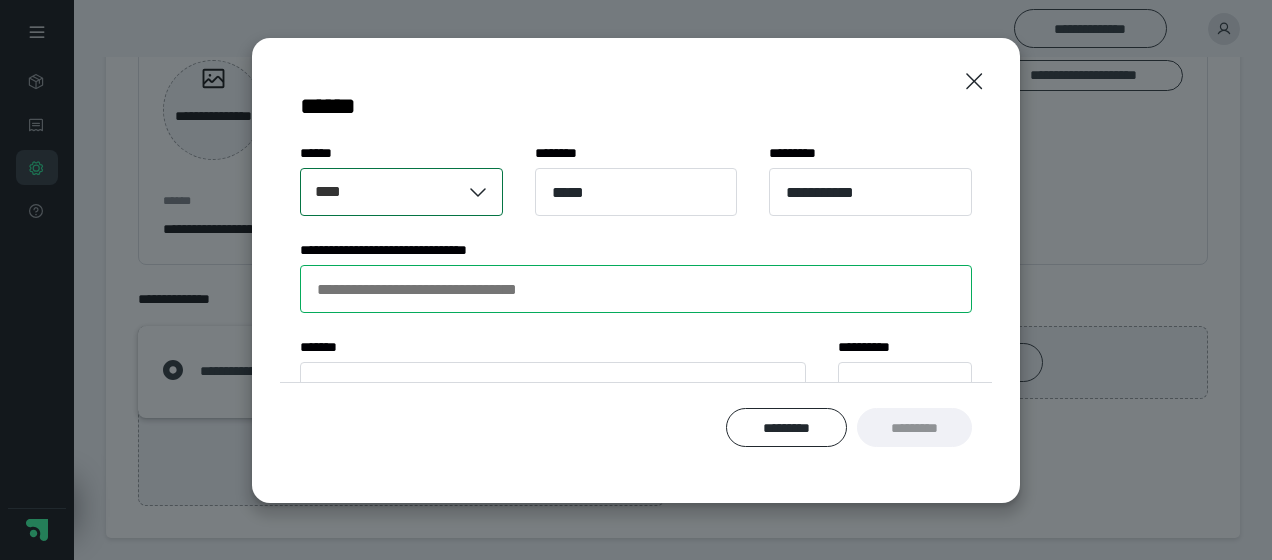 click on "**********" at bounding box center (636, 289) 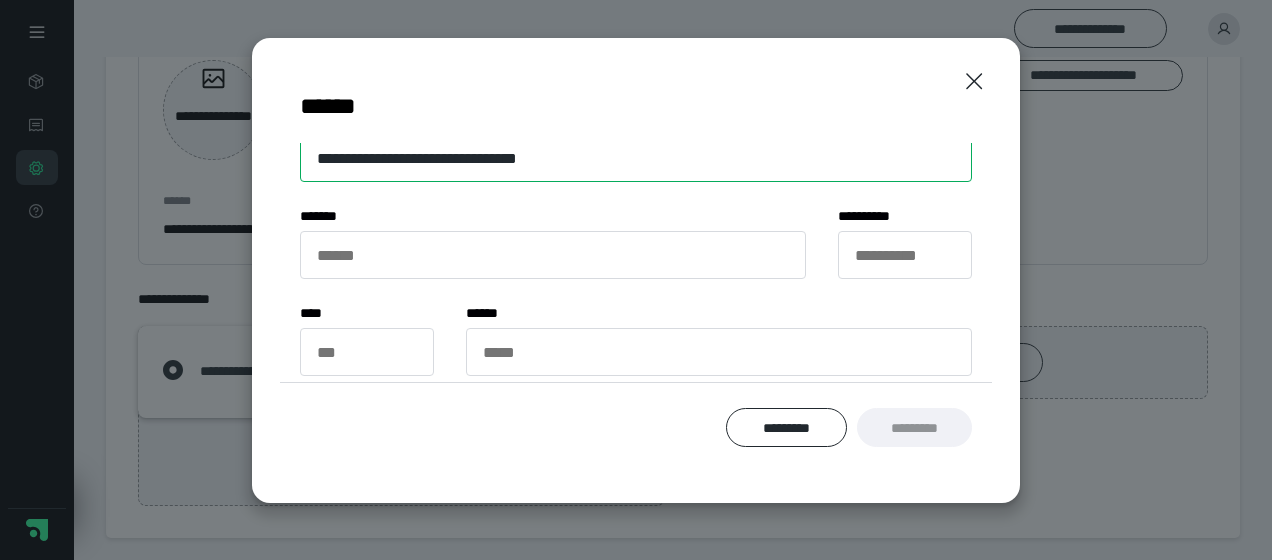 scroll, scrollTop: 100, scrollLeft: 0, axis: vertical 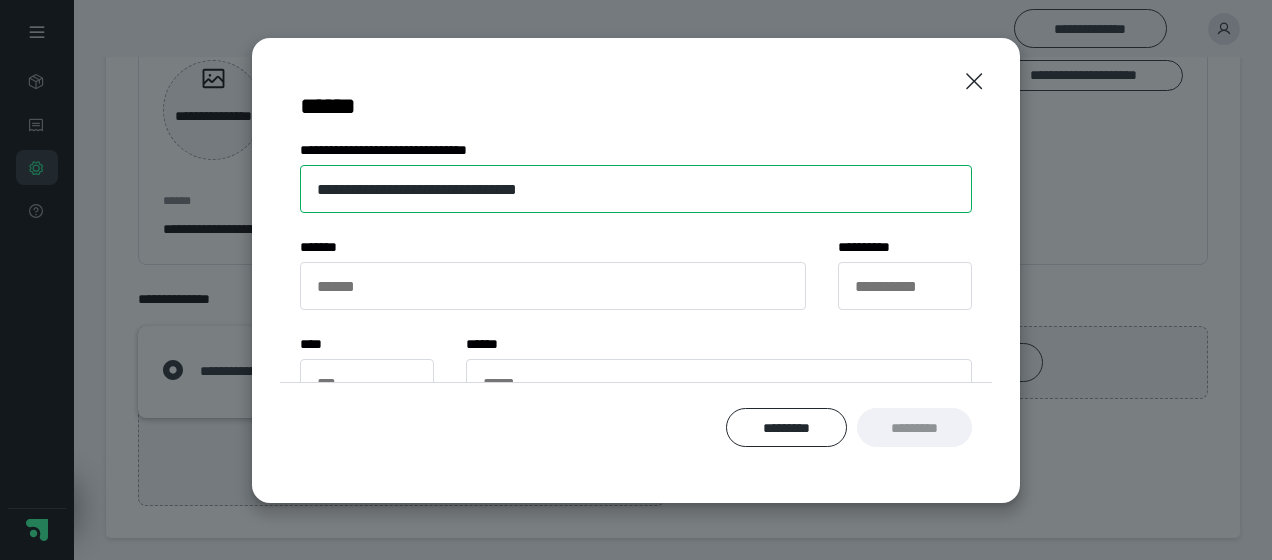 type on "**********" 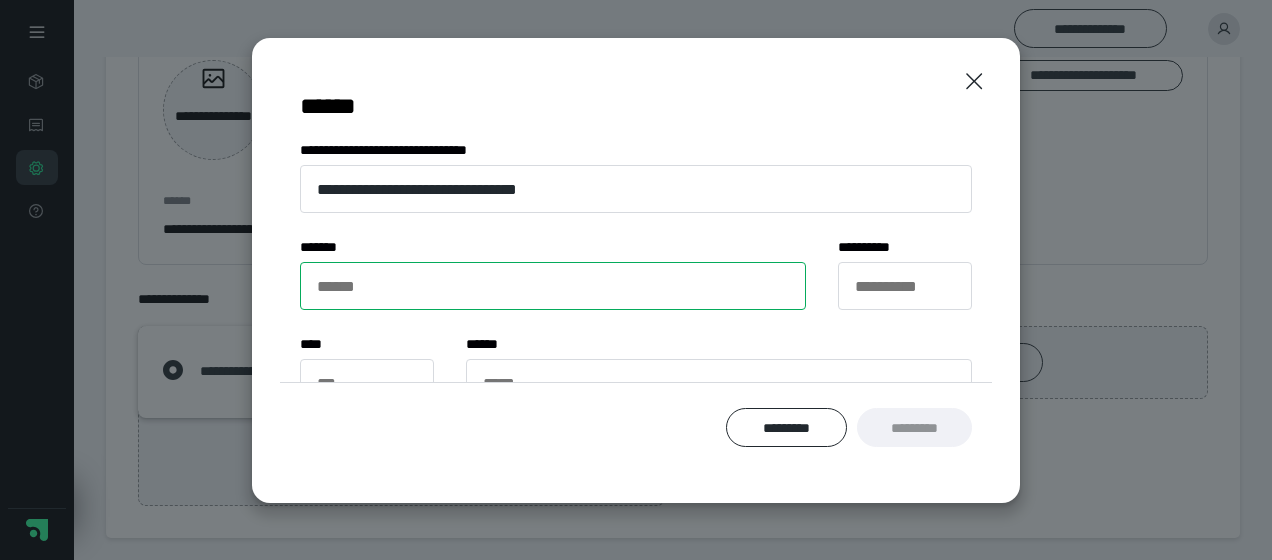 click on "****** *" at bounding box center (553, 286) 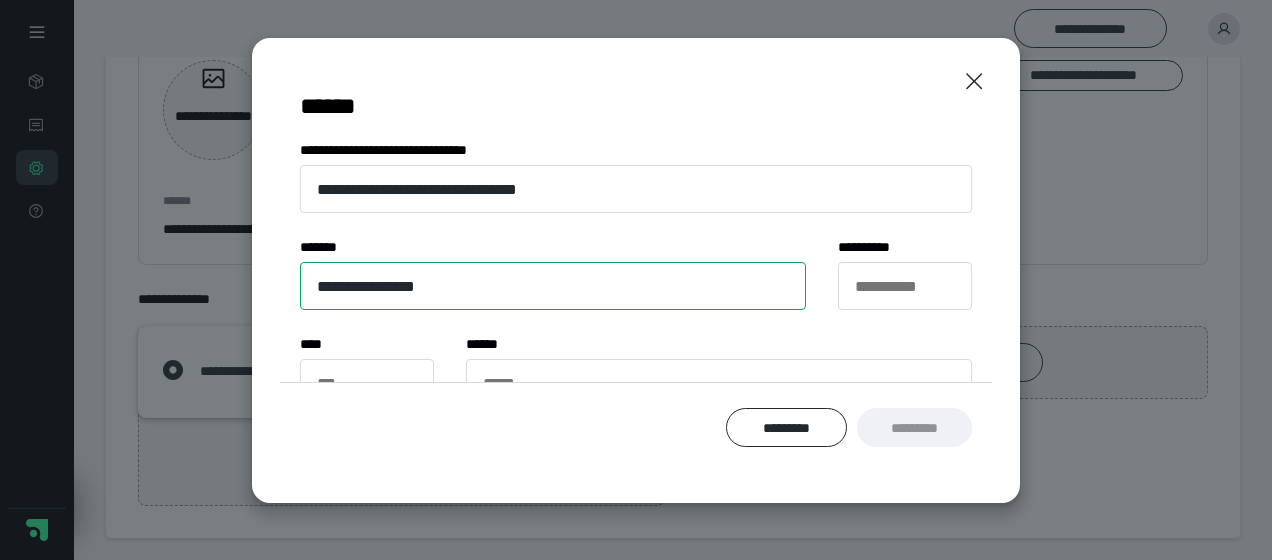 type on "**********" 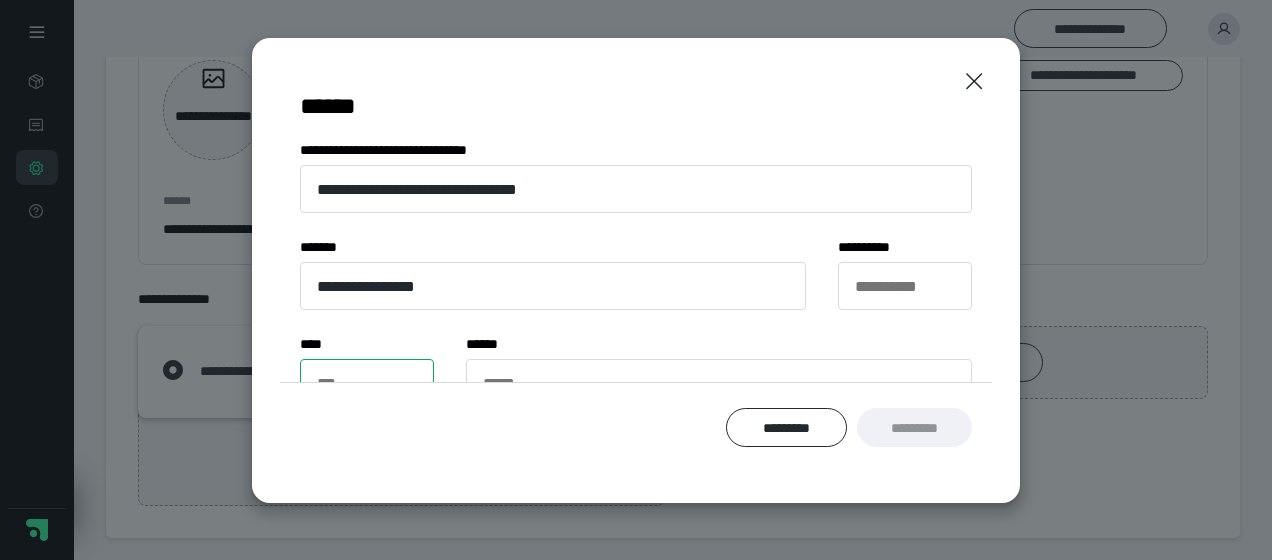 click on "*** *" at bounding box center [367, 383] 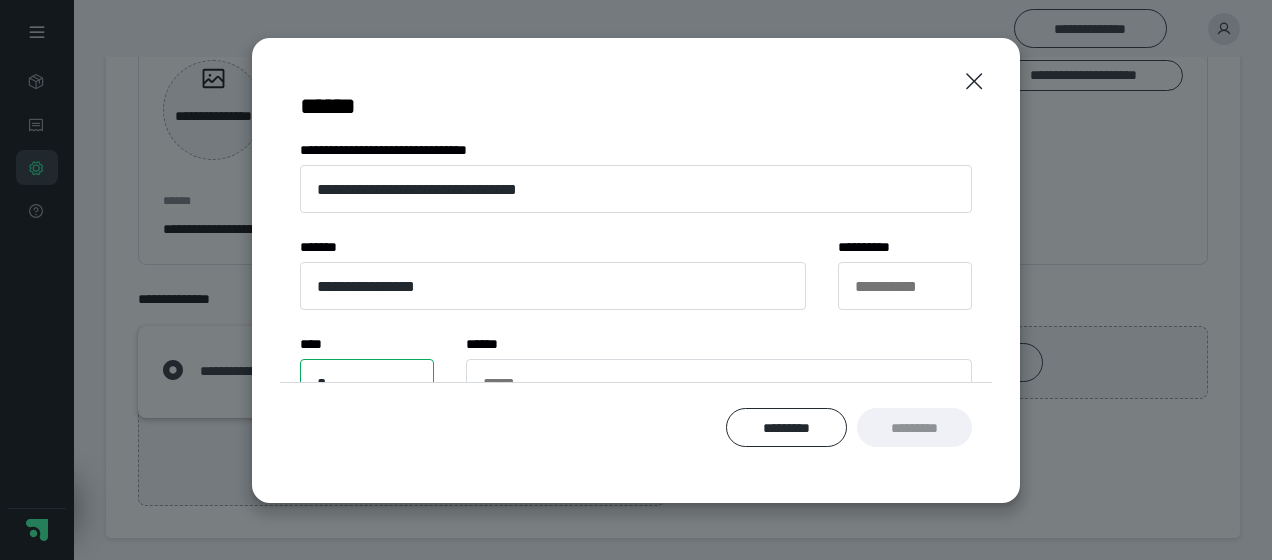 scroll, scrollTop: 110, scrollLeft: 0, axis: vertical 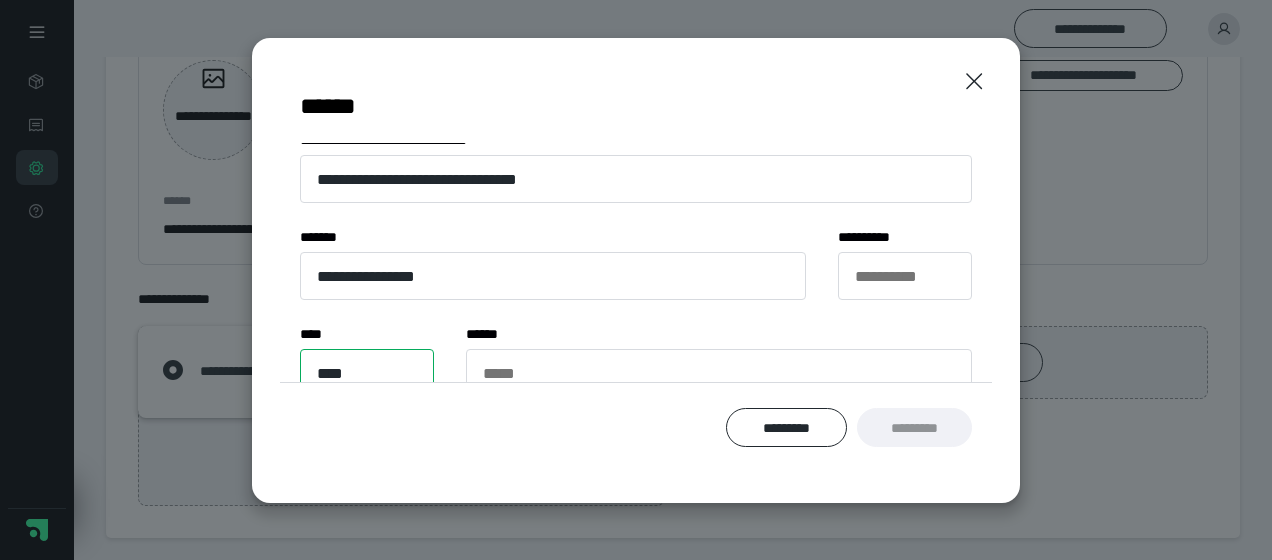 type on "****" 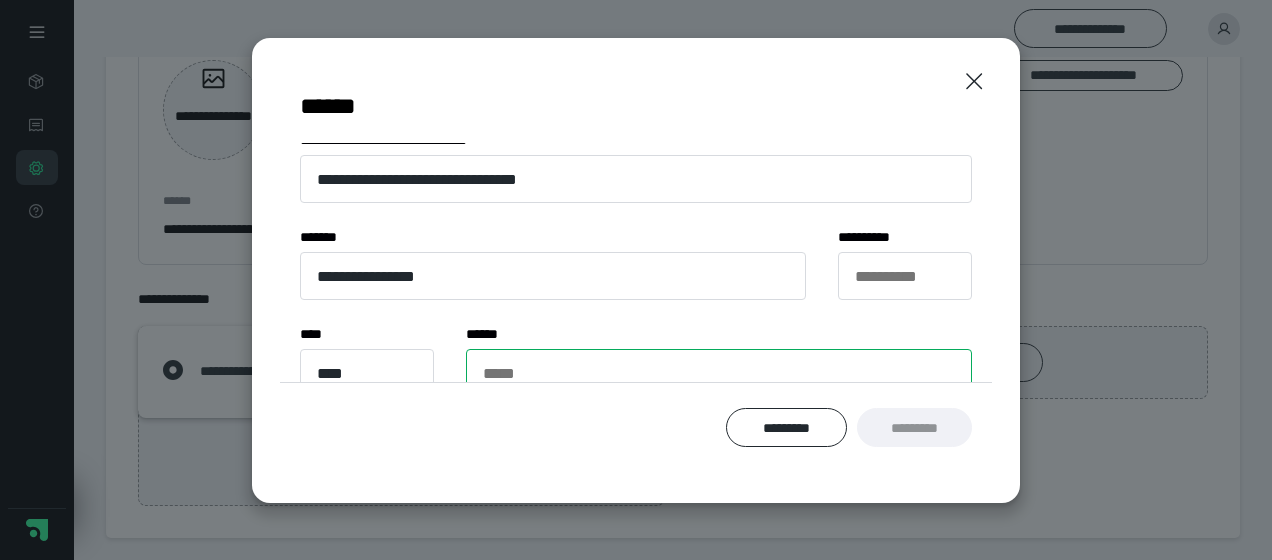 click on "***** *" at bounding box center [719, 373] 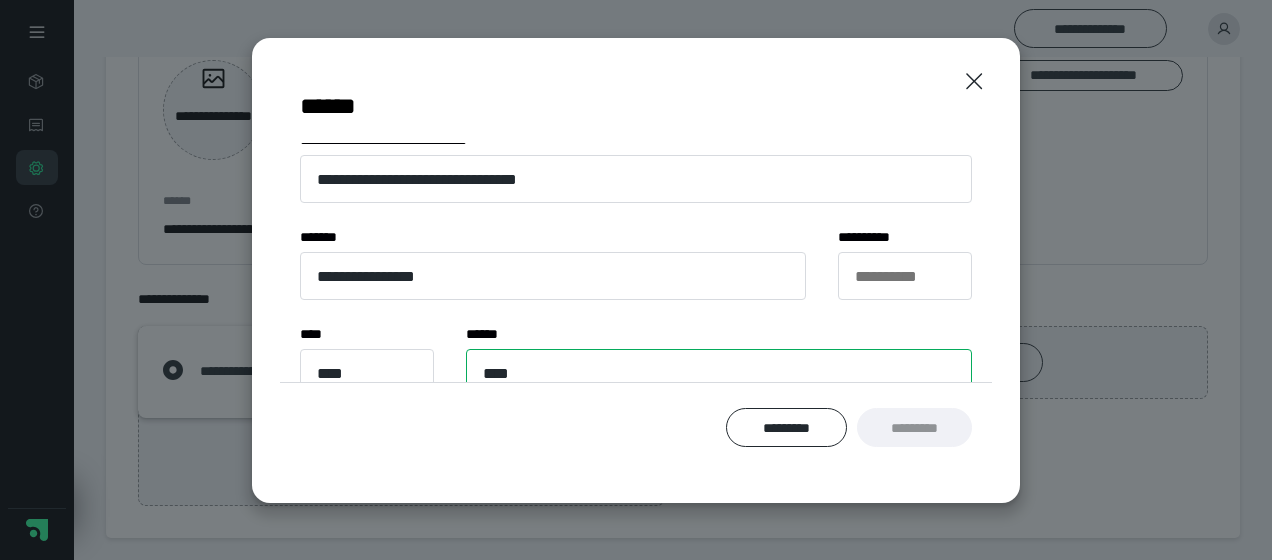 click on "****" at bounding box center [719, 373] 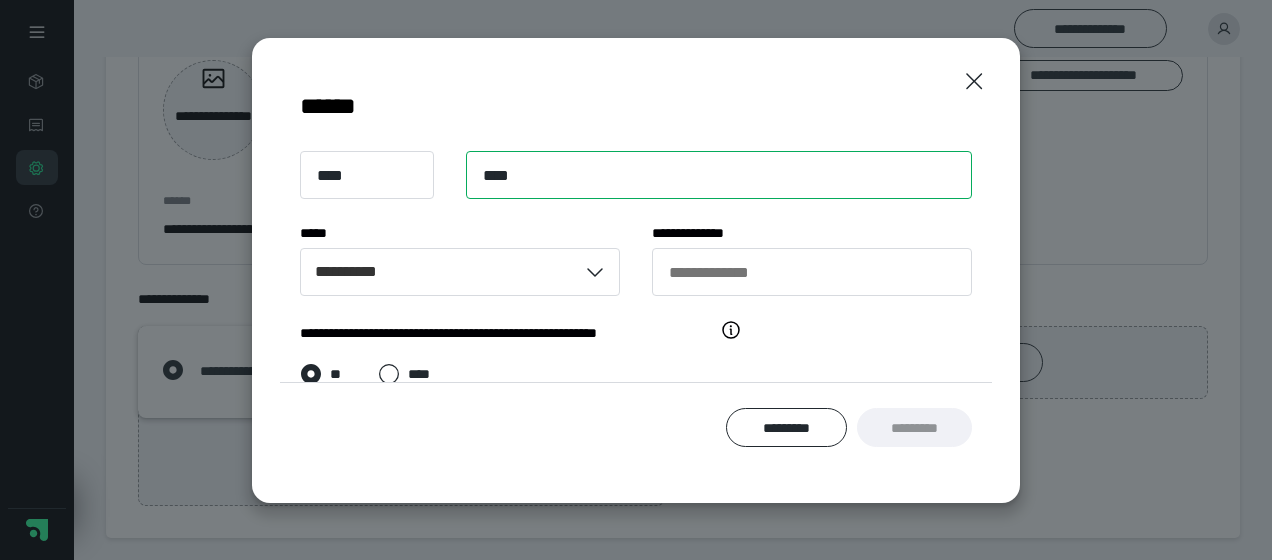 scroll, scrollTop: 310, scrollLeft: 0, axis: vertical 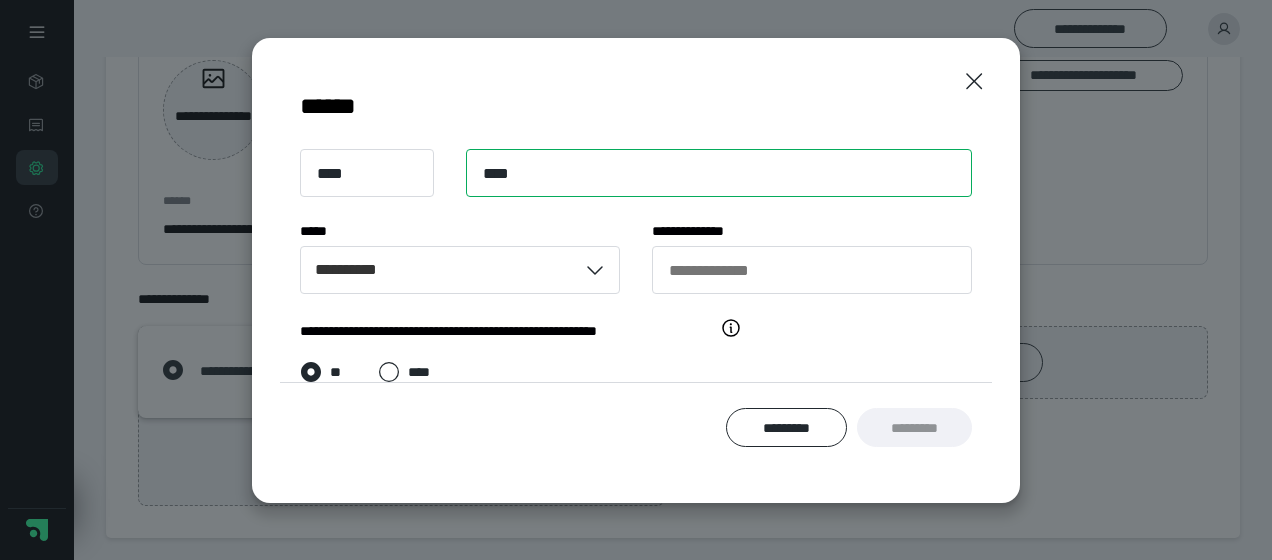 type on "****" 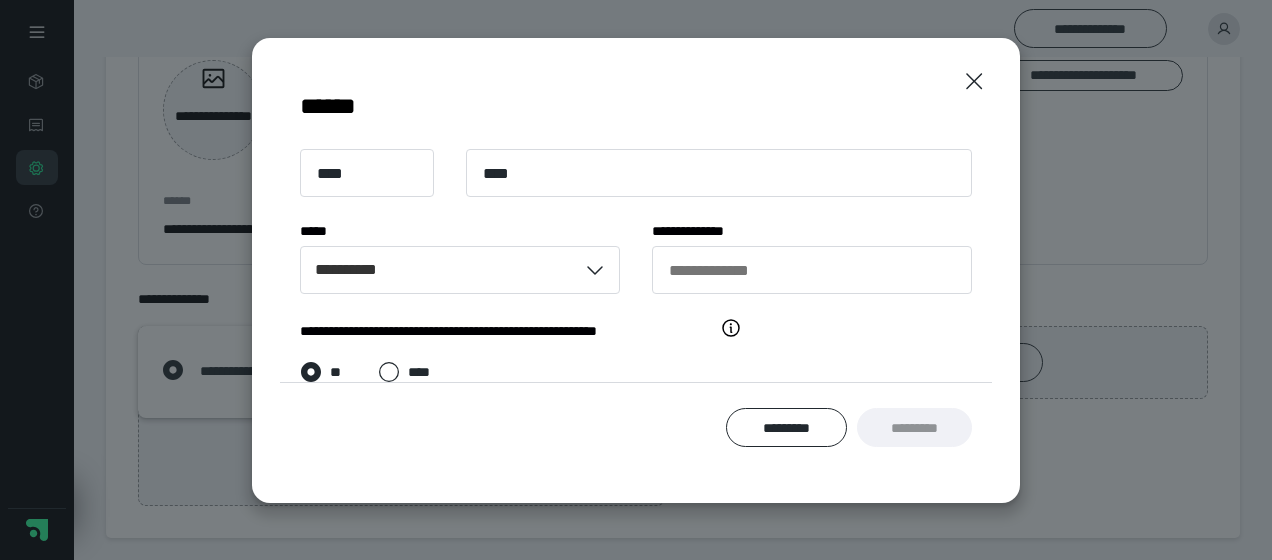 click on "********* *********" at bounding box center [636, 427] 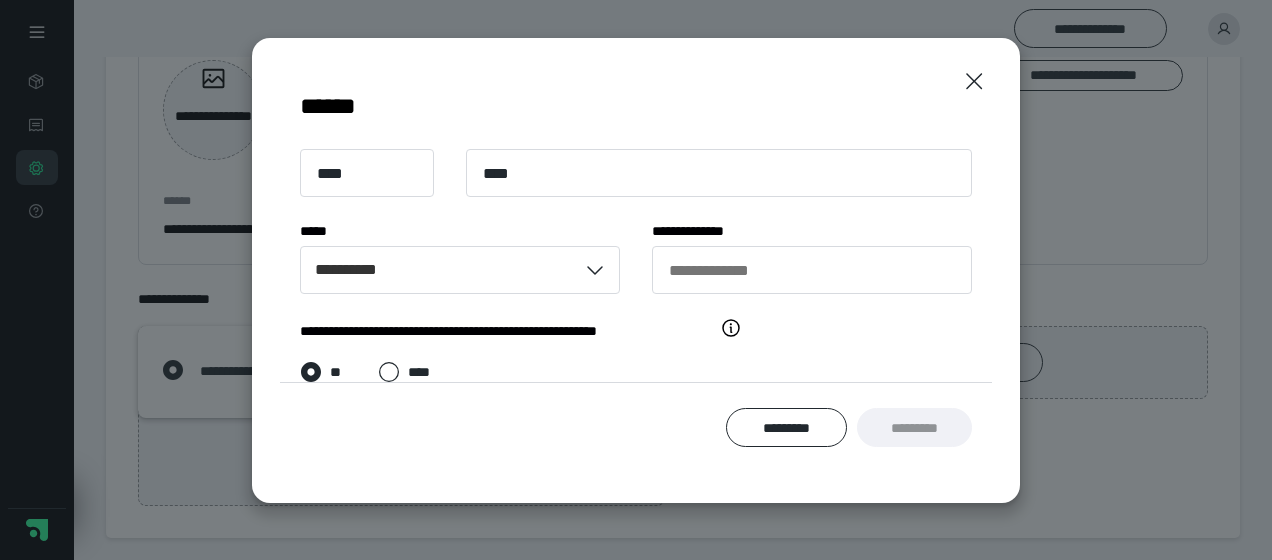 click on "*********" at bounding box center [914, 427] 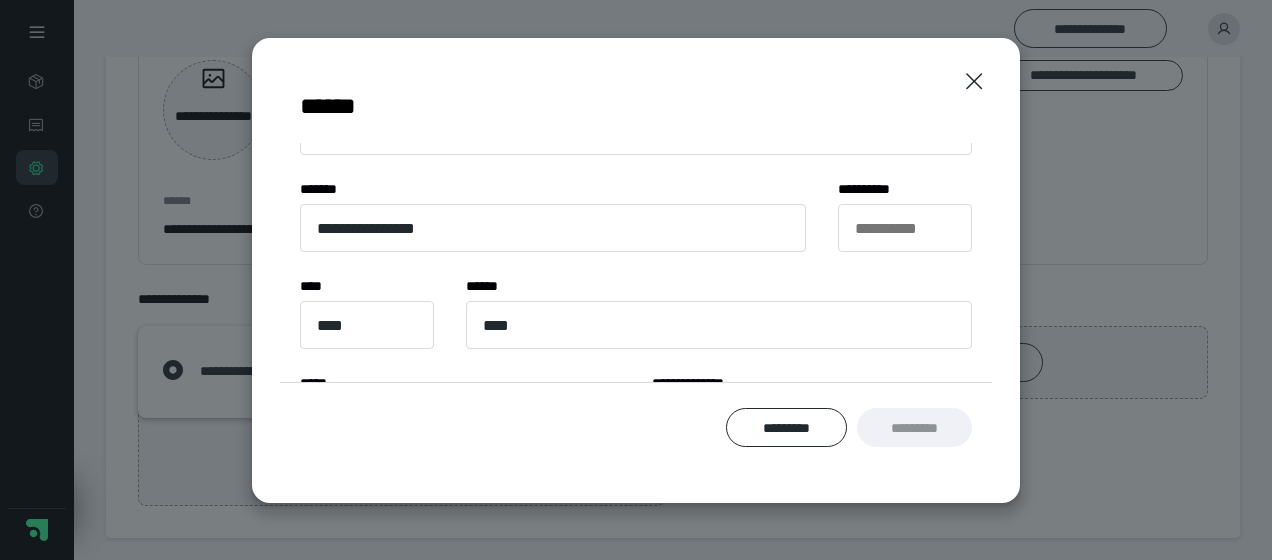 scroll, scrollTop: 200, scrollLeft: 0, axis: vertical 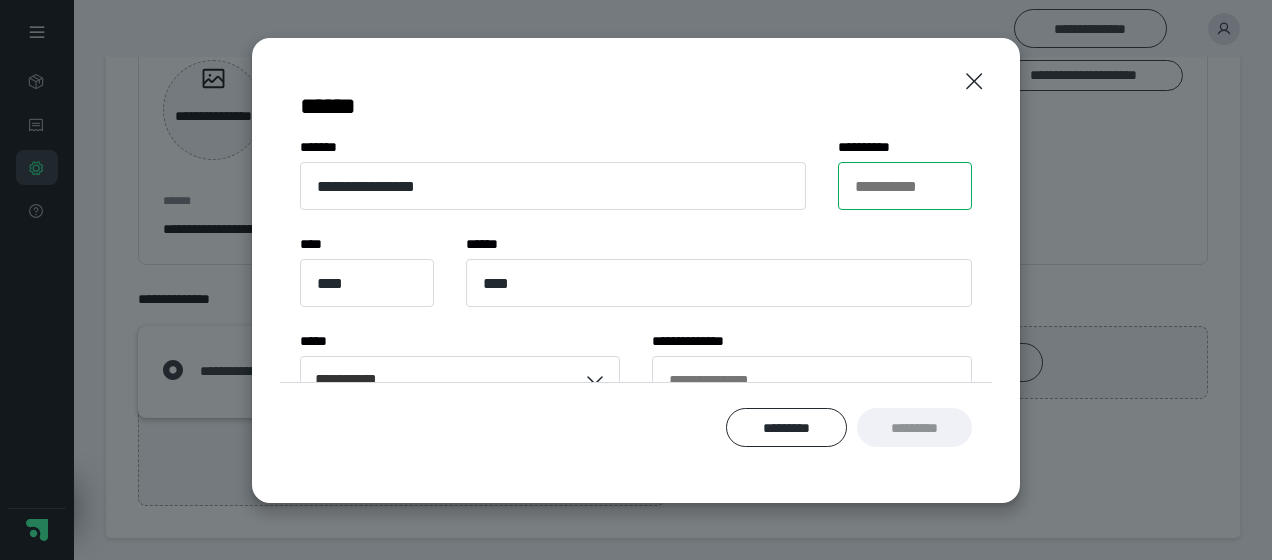 click on "**********" at bounding box center [905, 186] 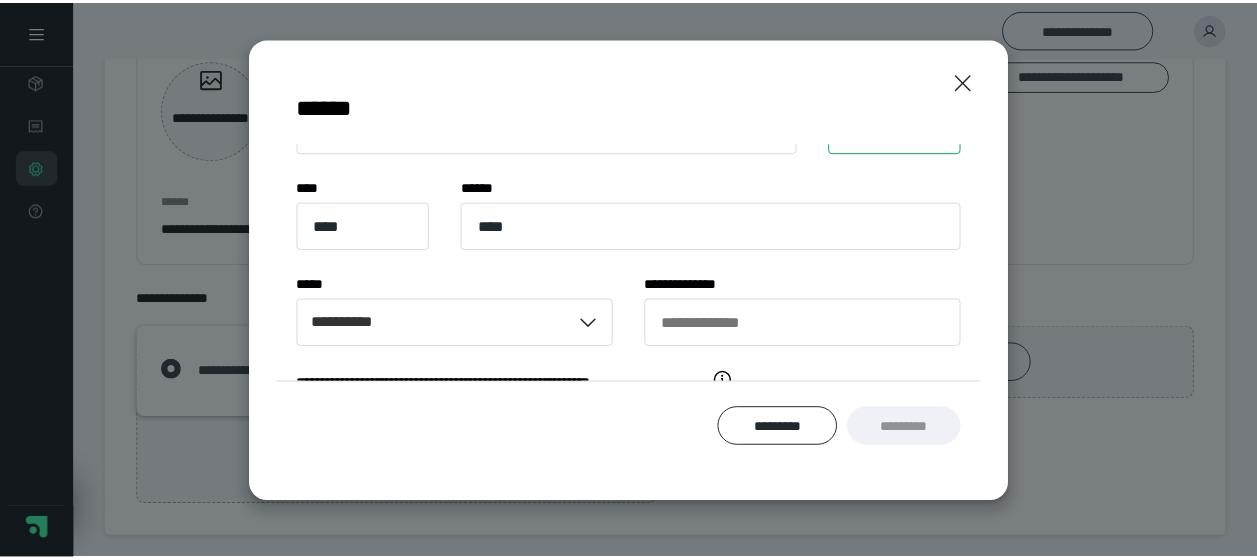 scroll, scrollTop: 300, scrollLeft: 0, axis: vertical 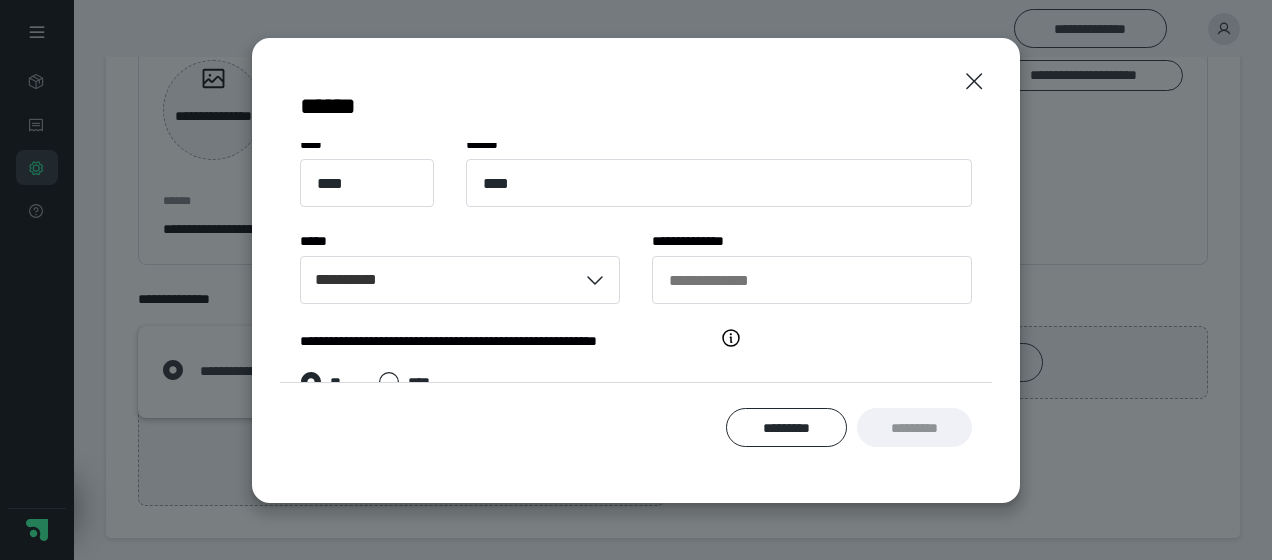 type on "**" 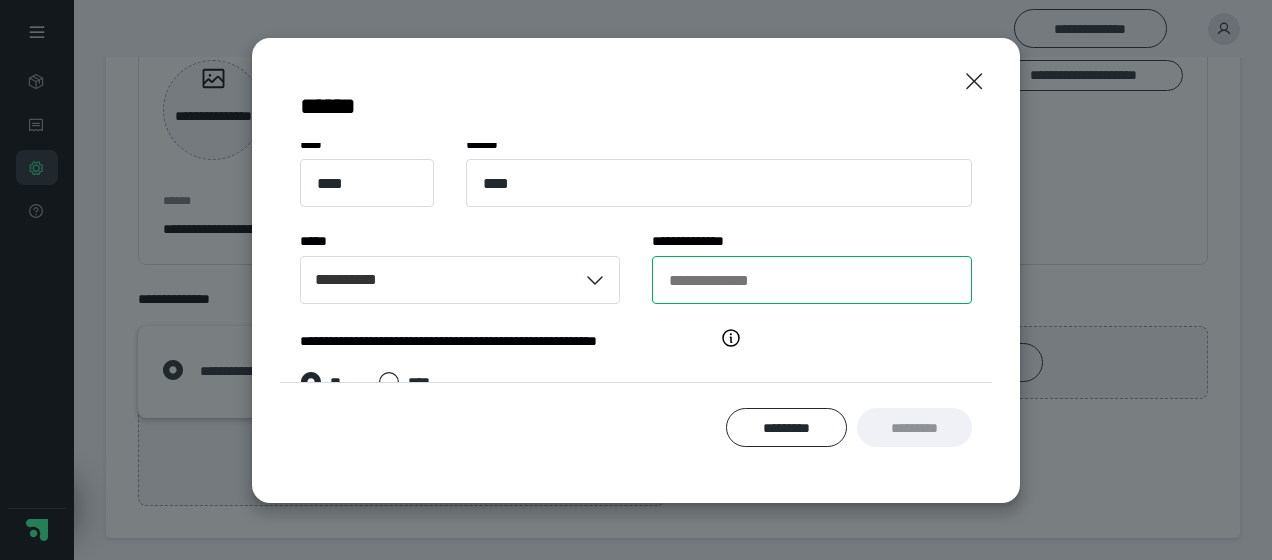 click on "**********" at bounding box center (812, 280) 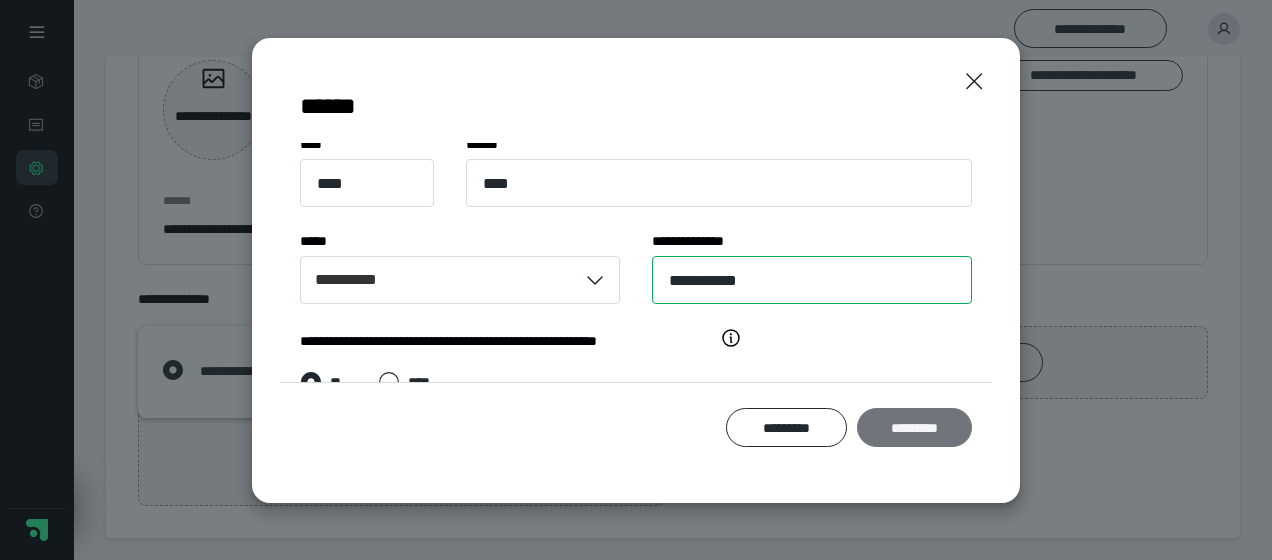 type on "**********" 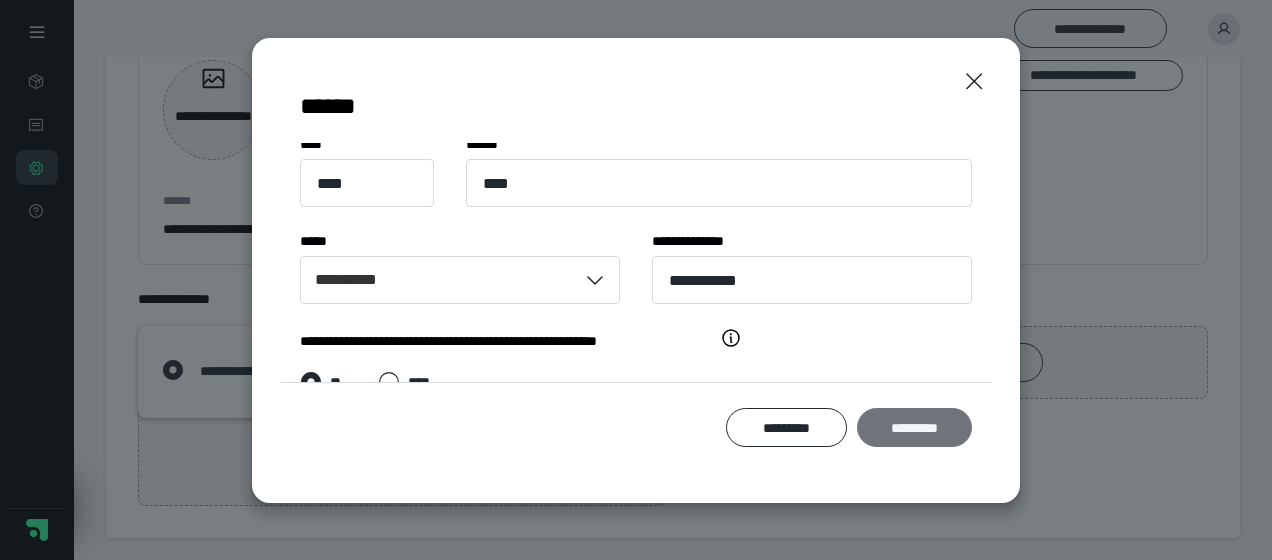 click on "*********" at bounding box center [914, 427] 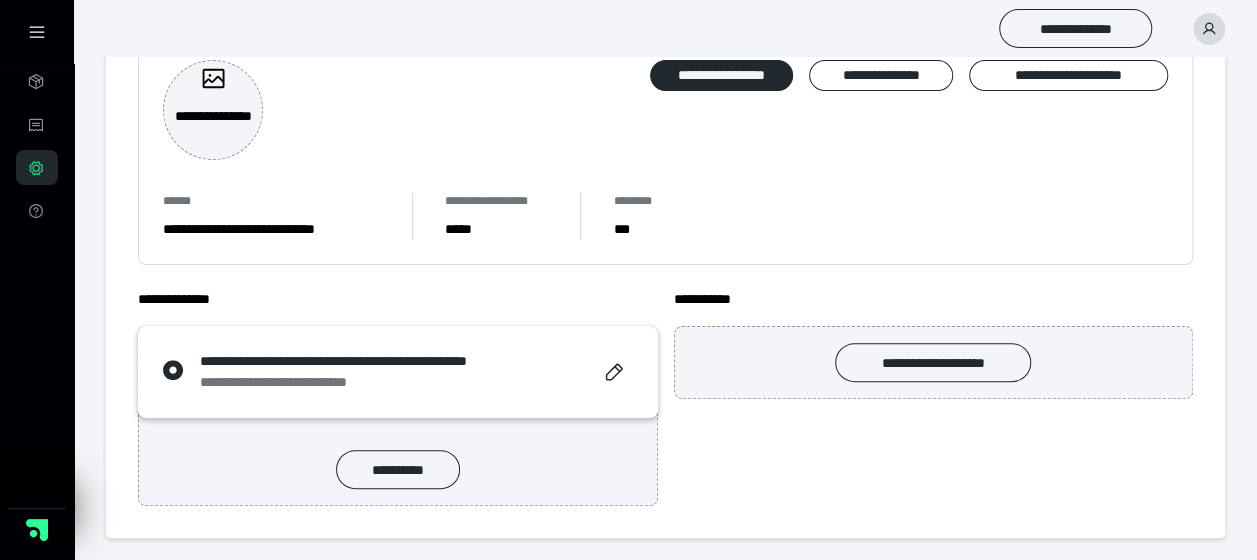 click on "**********" at bounding box center (934, 397) 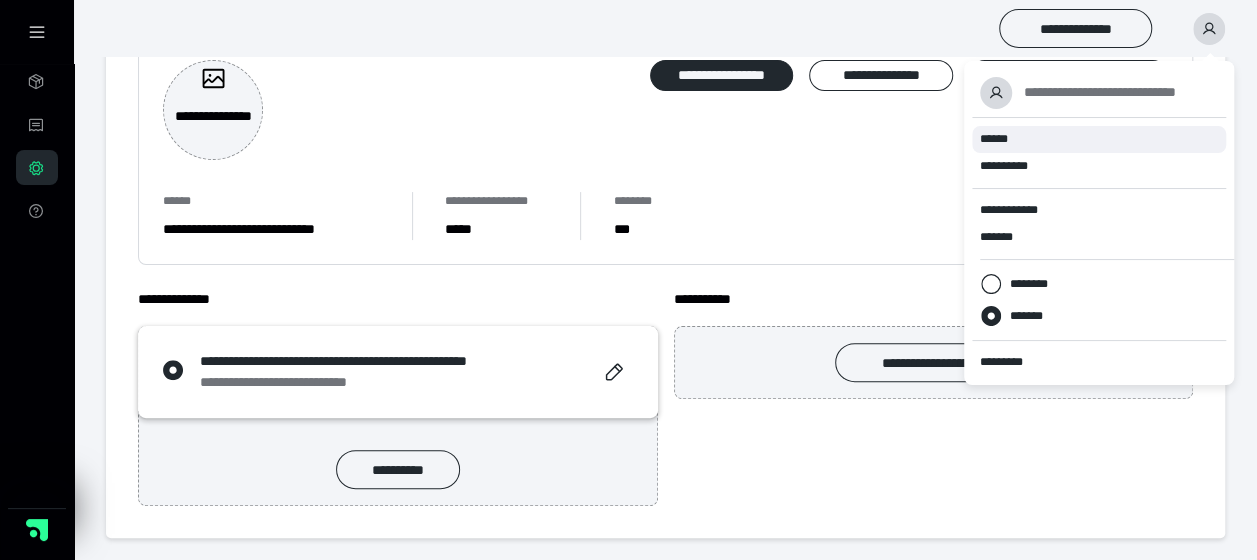 click on "******" at bounding box center (1099, 139) 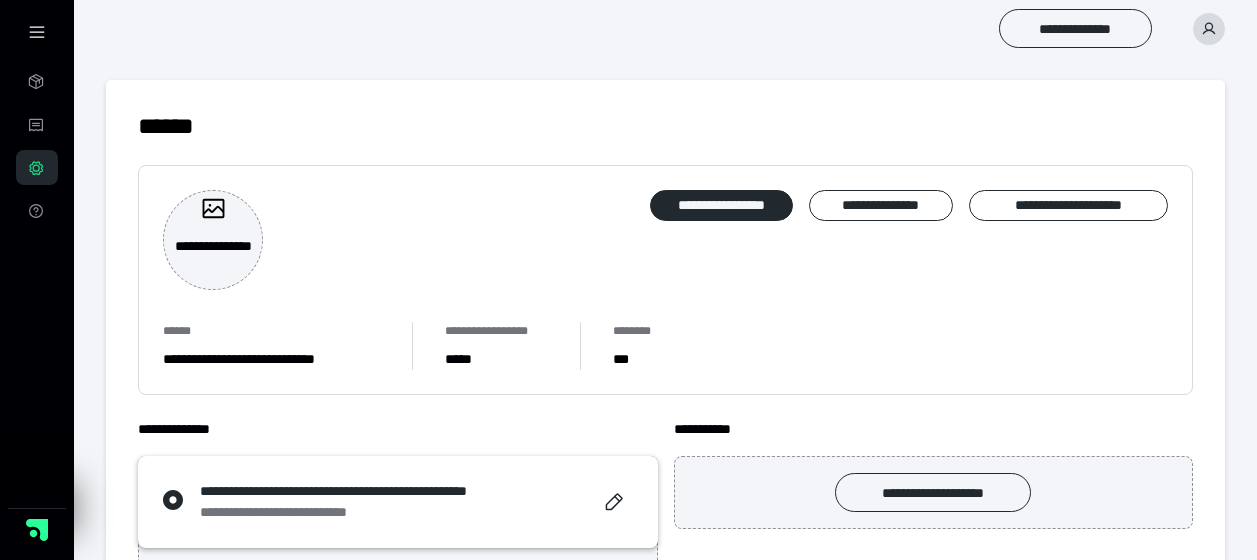 scroll, scrollTop: 0, scrollLeft: 0, axis: both 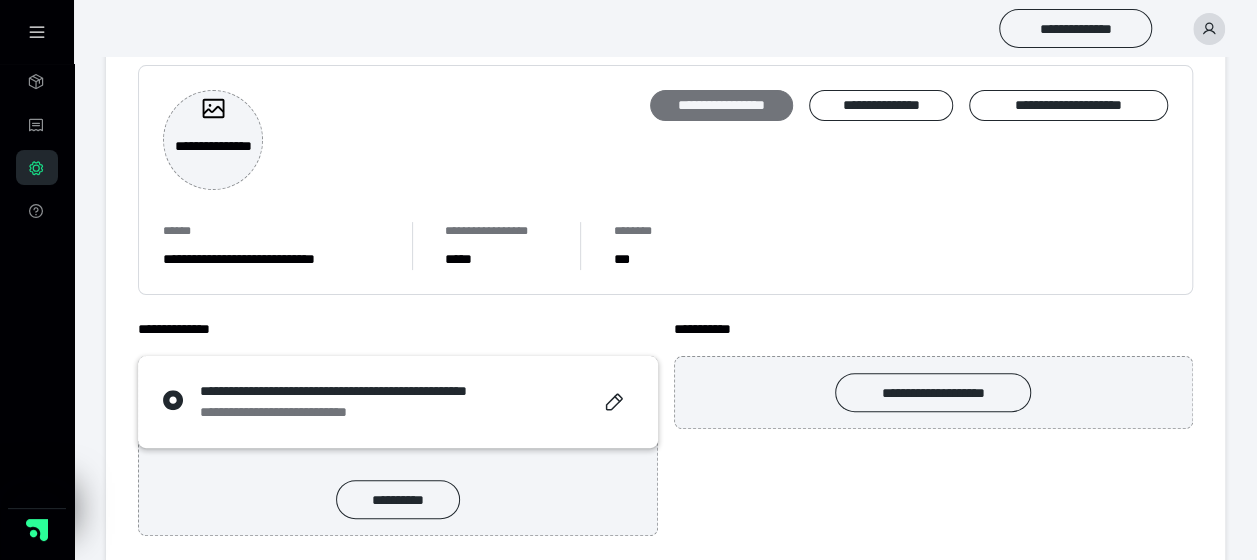 click on "**********" at bounding box center [721, 105] 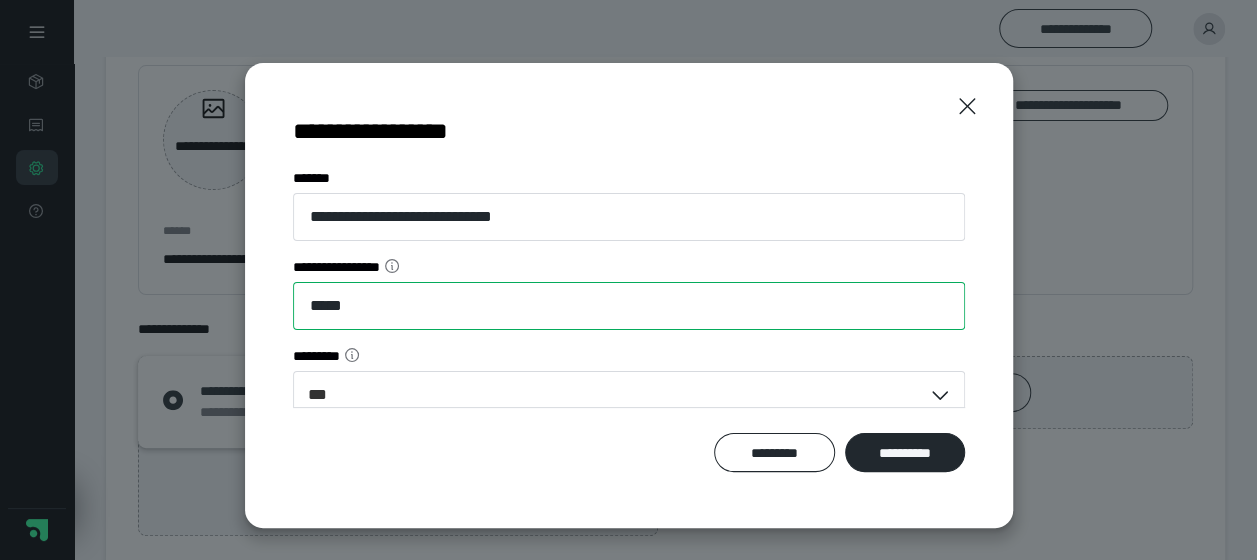 click on "*****" at bounding box center [629, 306] 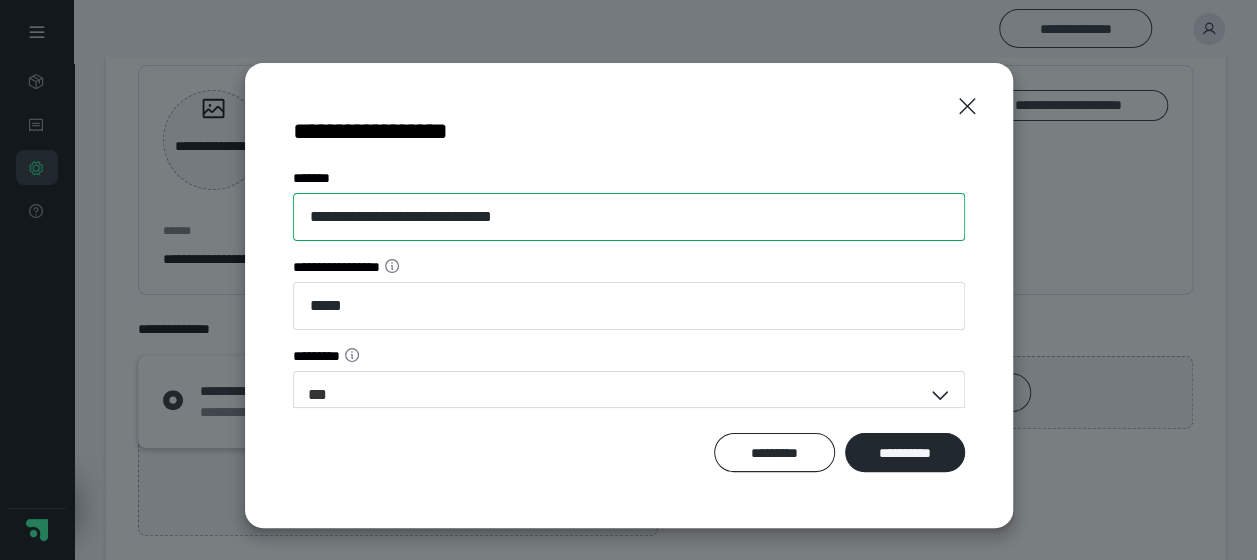 click on "**********" at bounding box center [629, 217] 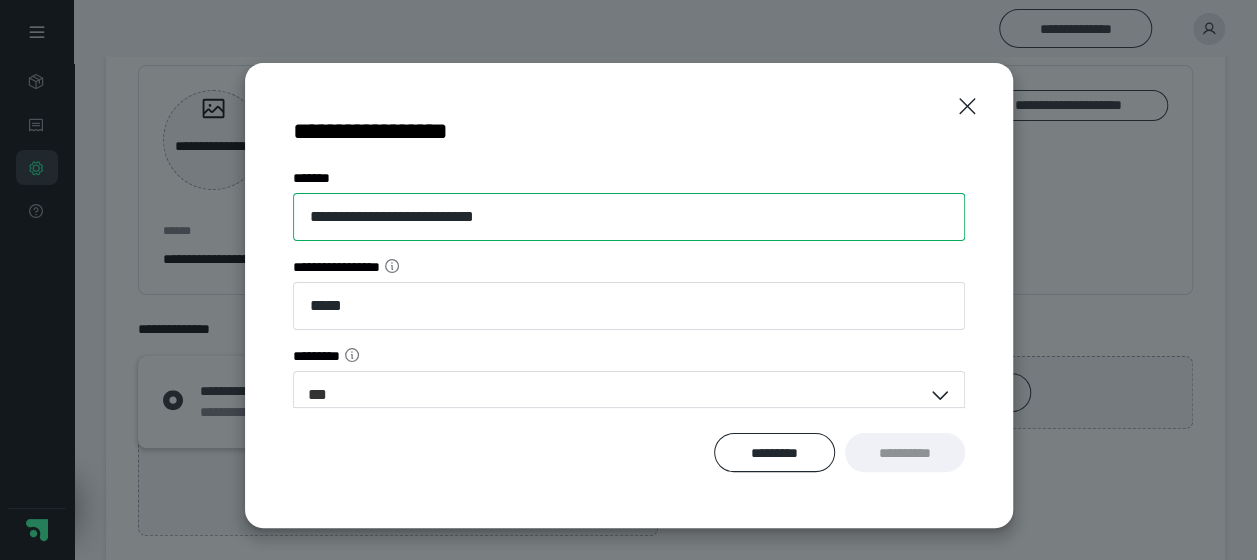 click on "**********" at bounding box center (629, 217) 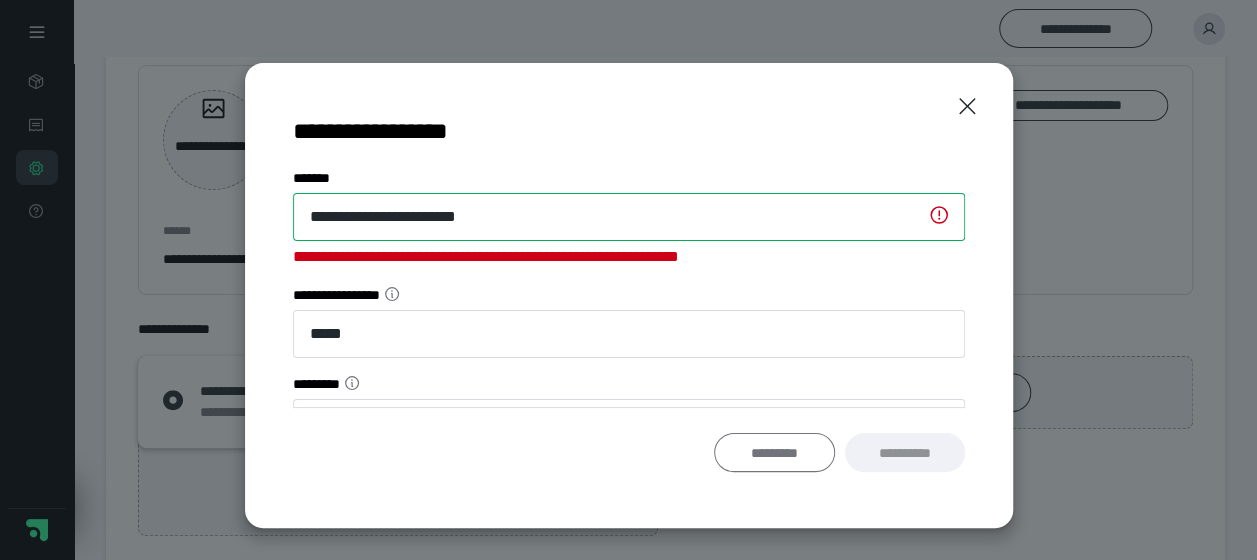 type on "**********" 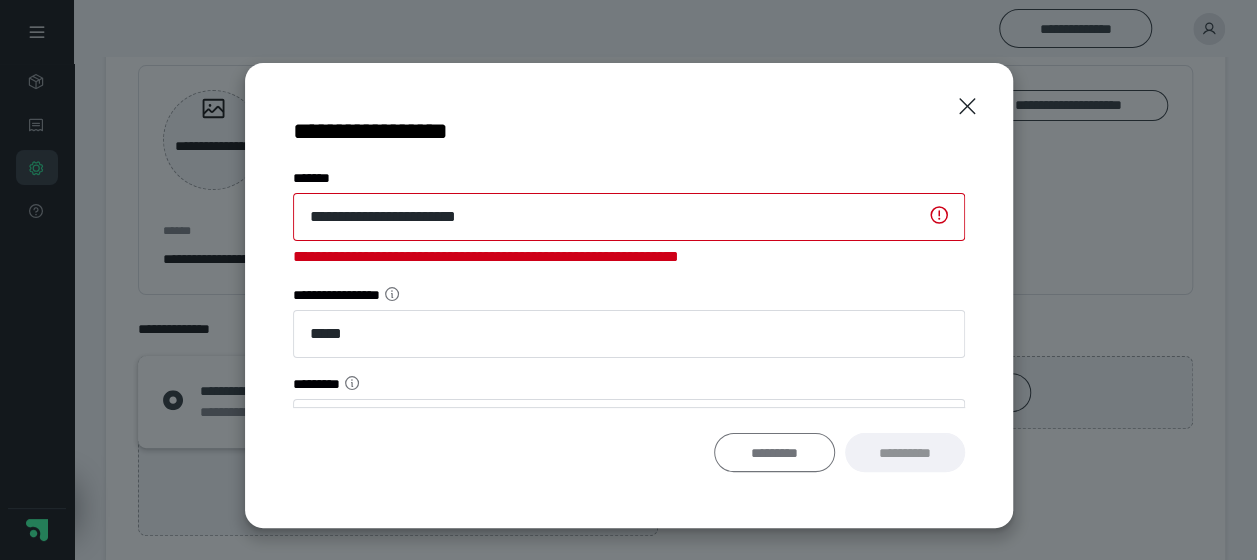 click on "*********" at bounding box center [774, 452] 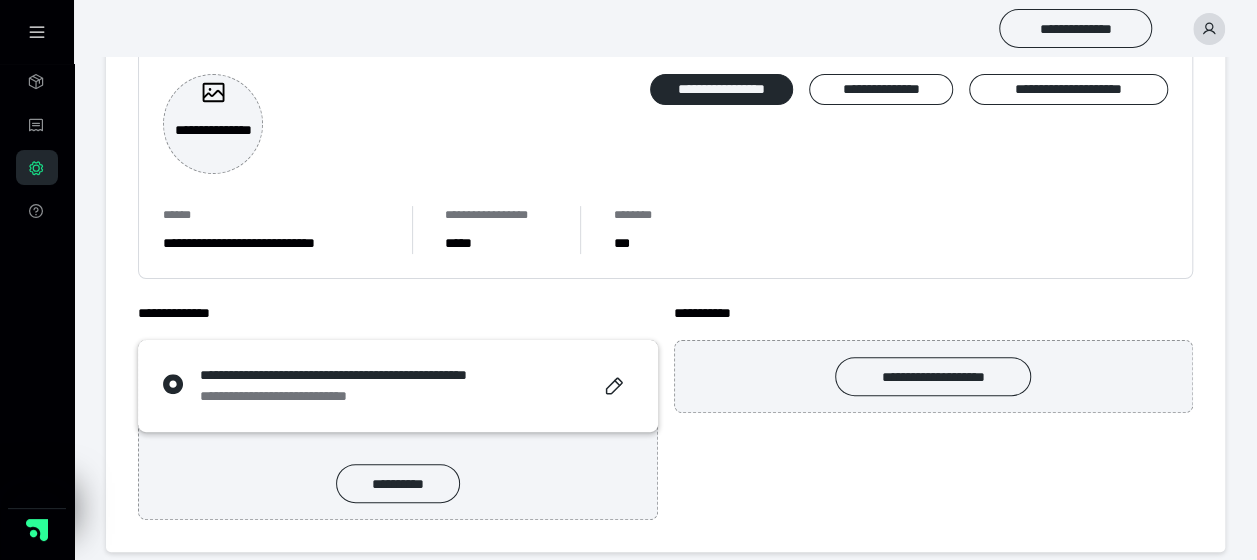 scroll, scrollTop: 130, scrollLeft: 0, axis: vertical 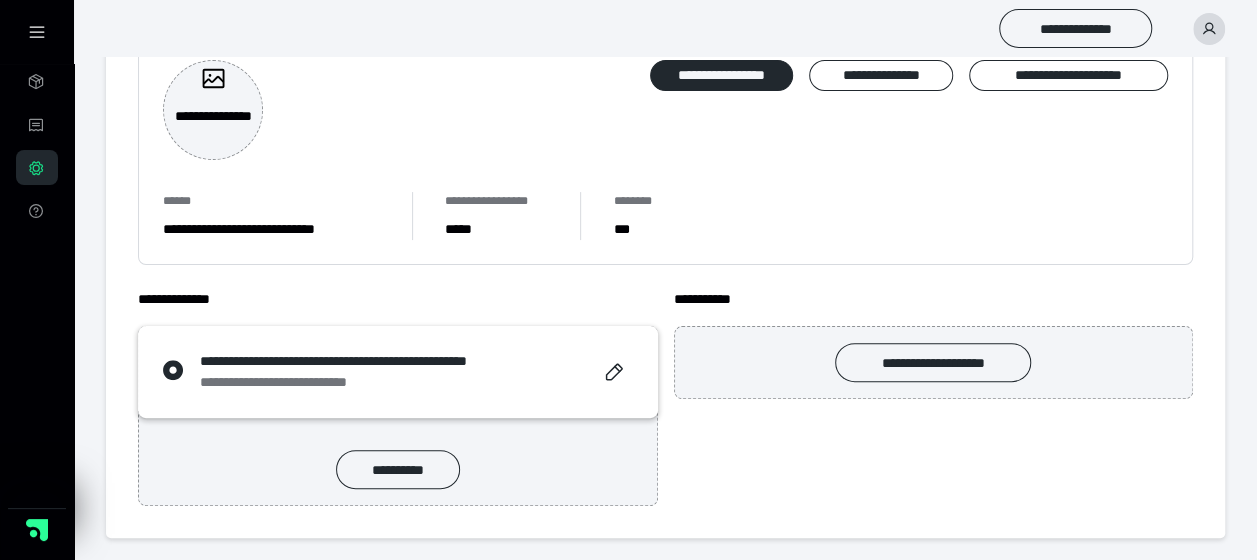 click at bounding box center [1209, 29] 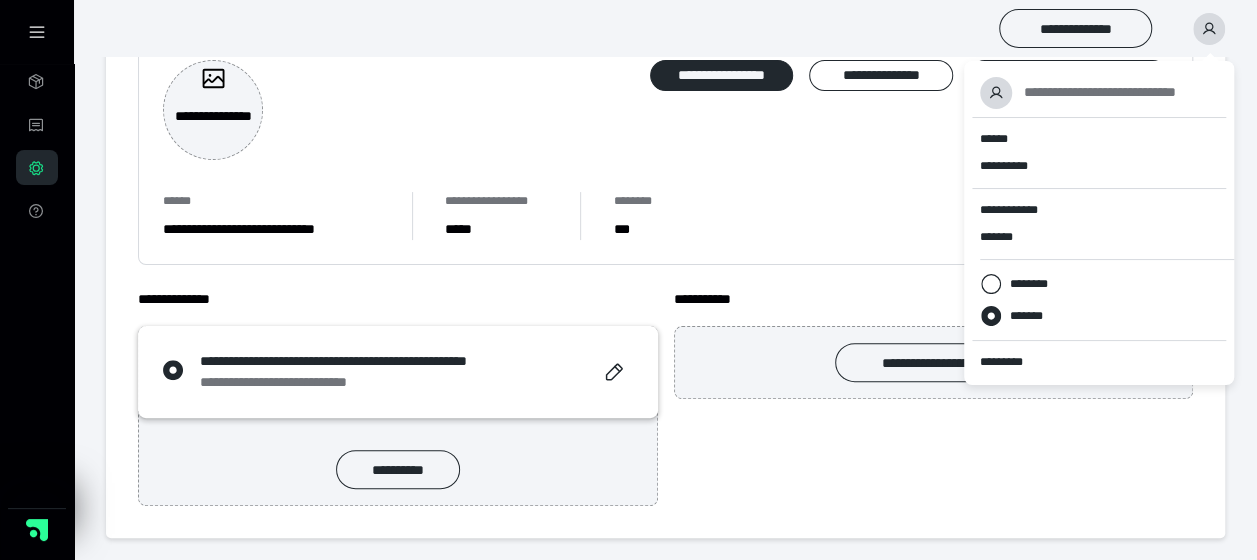 click on "**********" at bounding box center (934, 397) 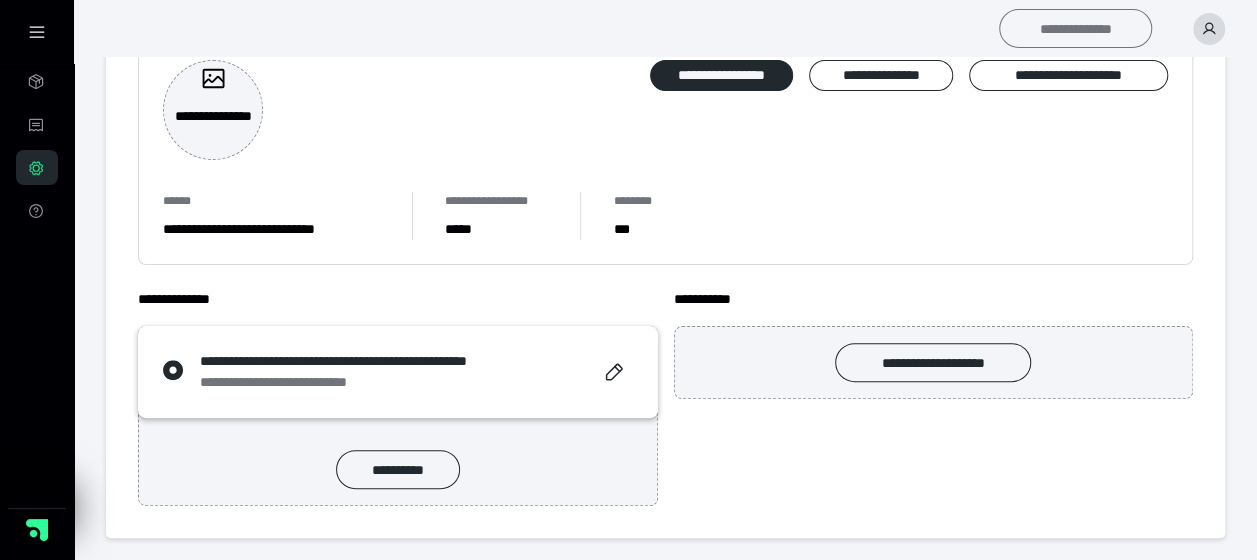 click on "**********" at bounding box center [1075, 28] 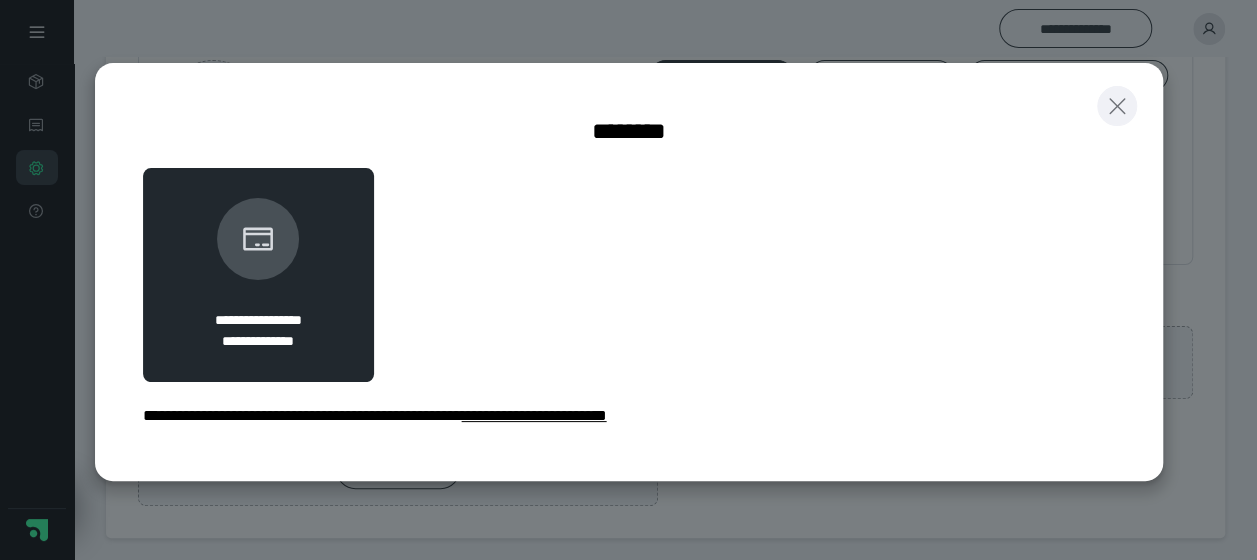 click 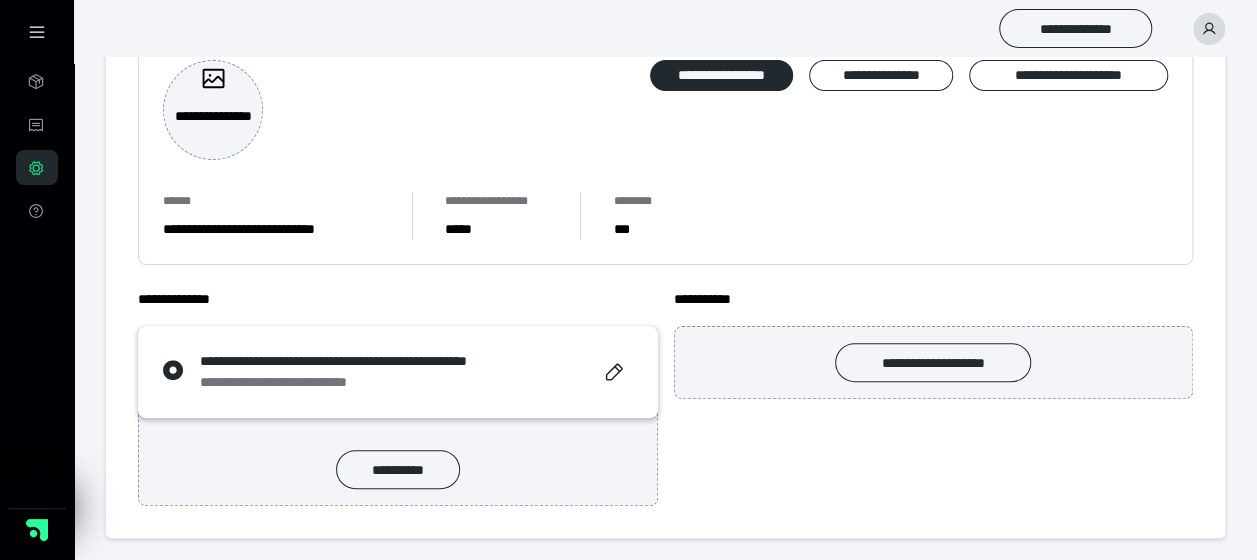 click on "**********" at bounding box center (1201, 29) 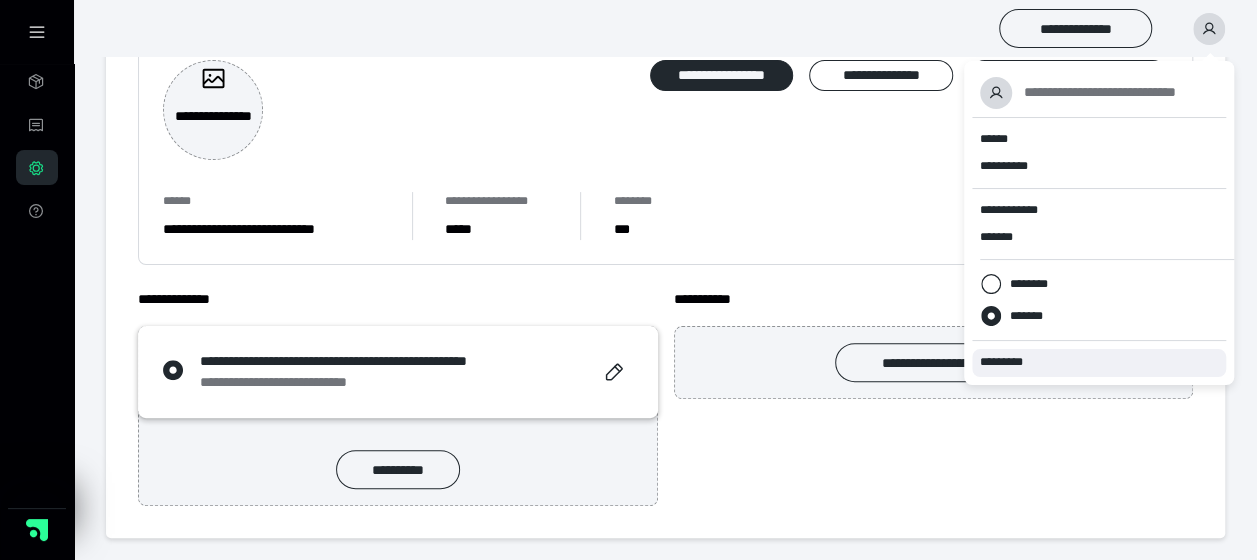 click on "*********" at bounding box center [1010, 362] 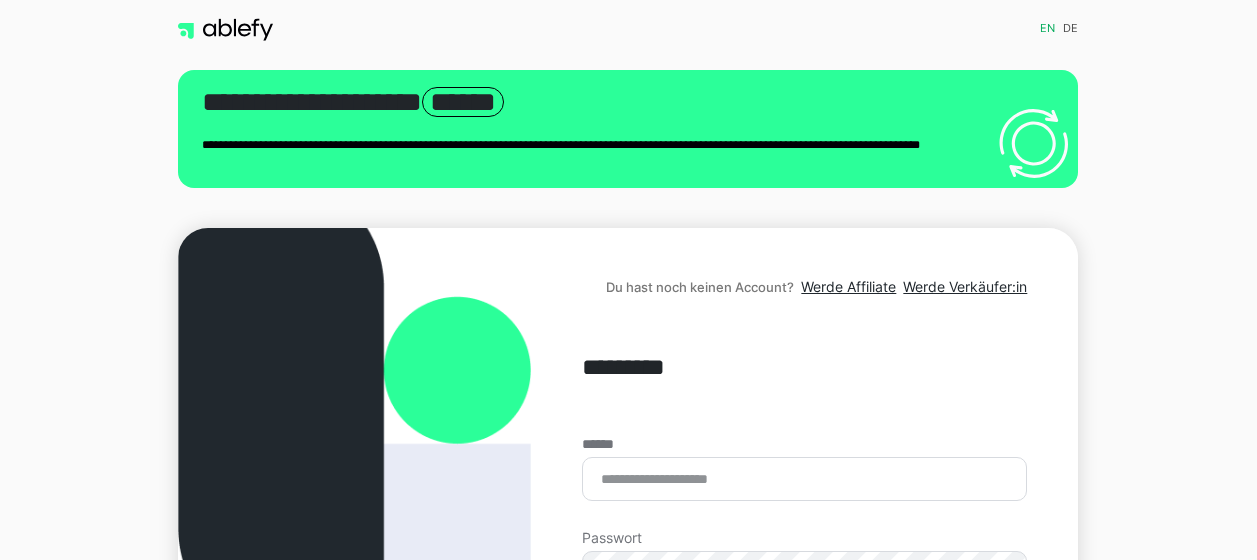 scroll, scrollTop: 0, scrollLeft: 0, axis: both 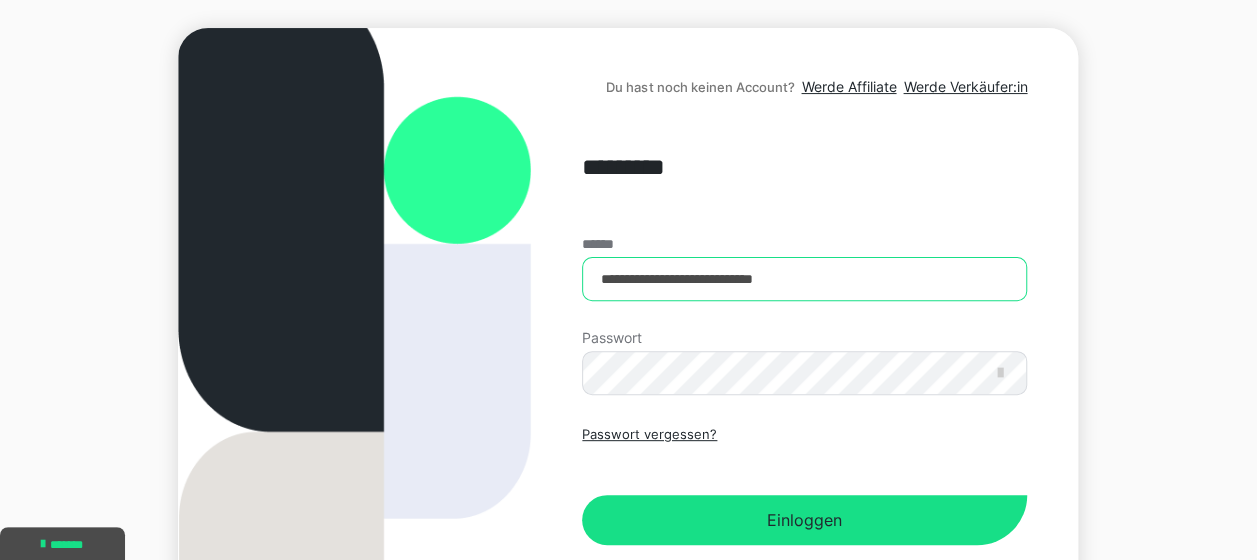 click on "**********" at bounding box center (804, 279) 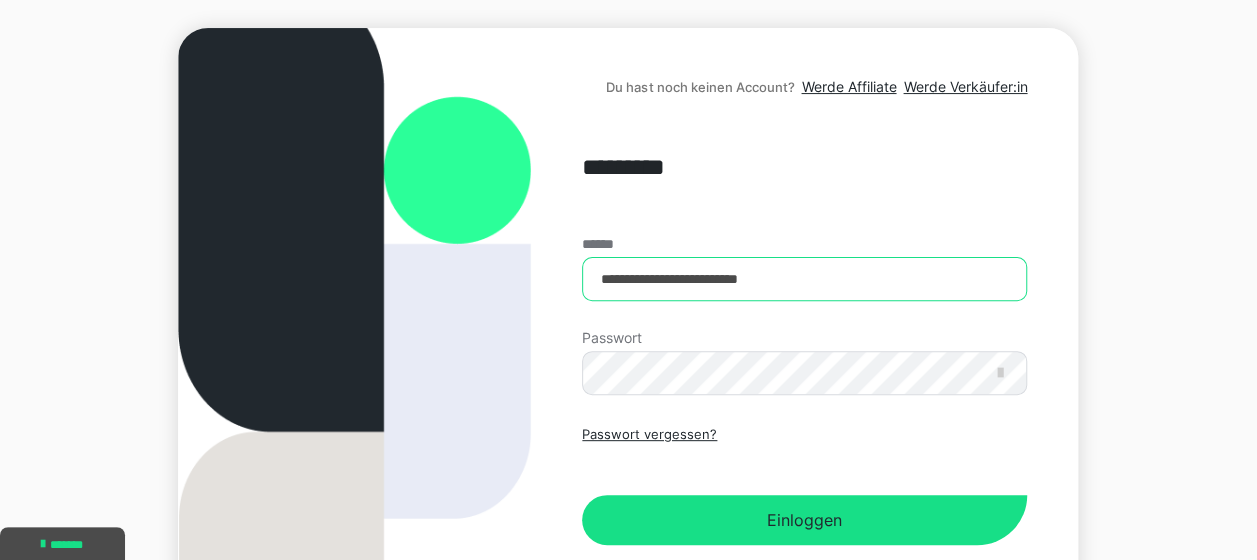 click on "**********" at bounding box center (804, 279) 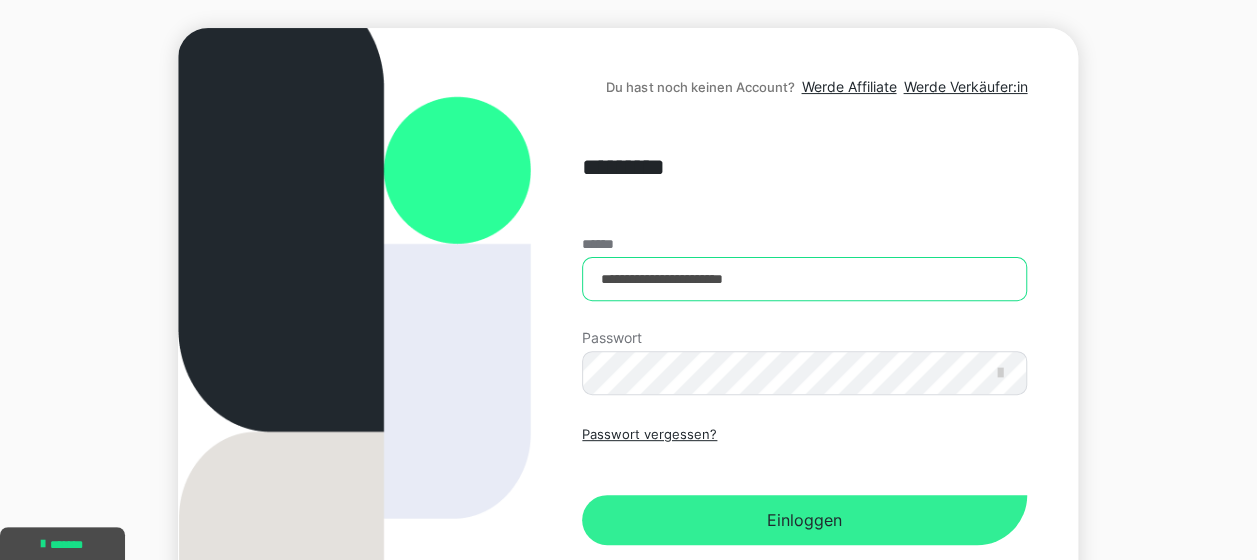 type on "**********" 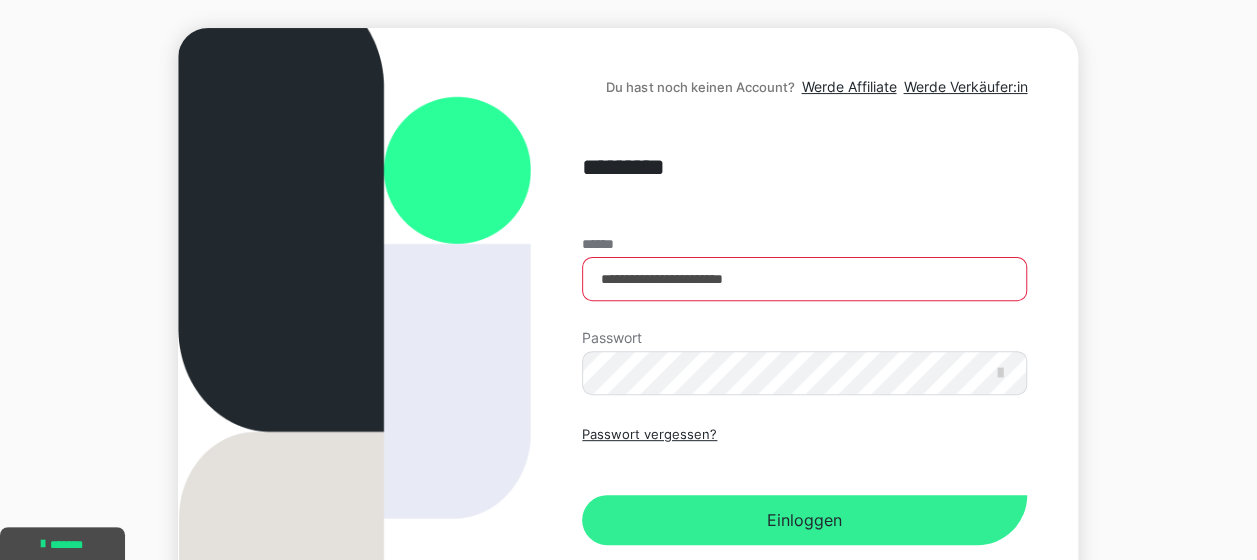 click on "Einloggen" at bounding box center (804, 520) 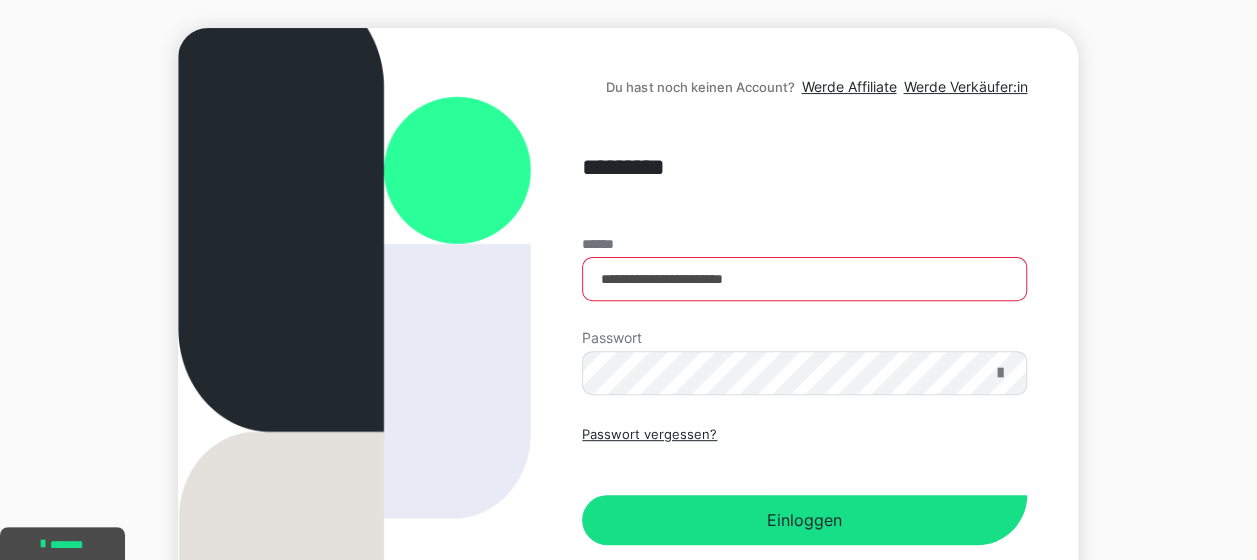 click at bounding box center [999, 373] 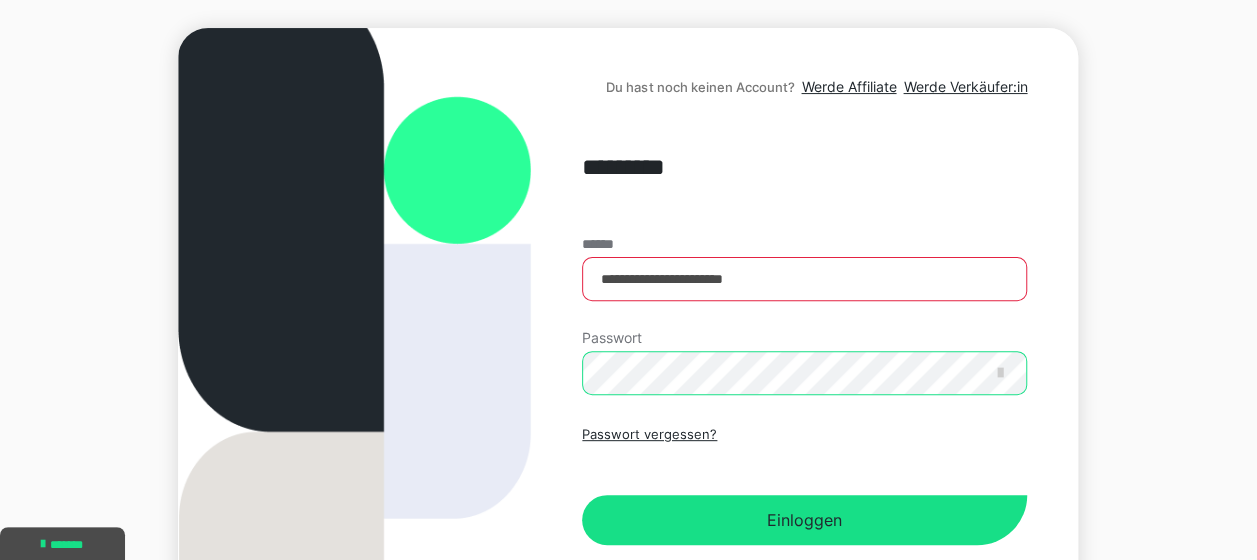 click on "**********" at bounding box center [628, 329] 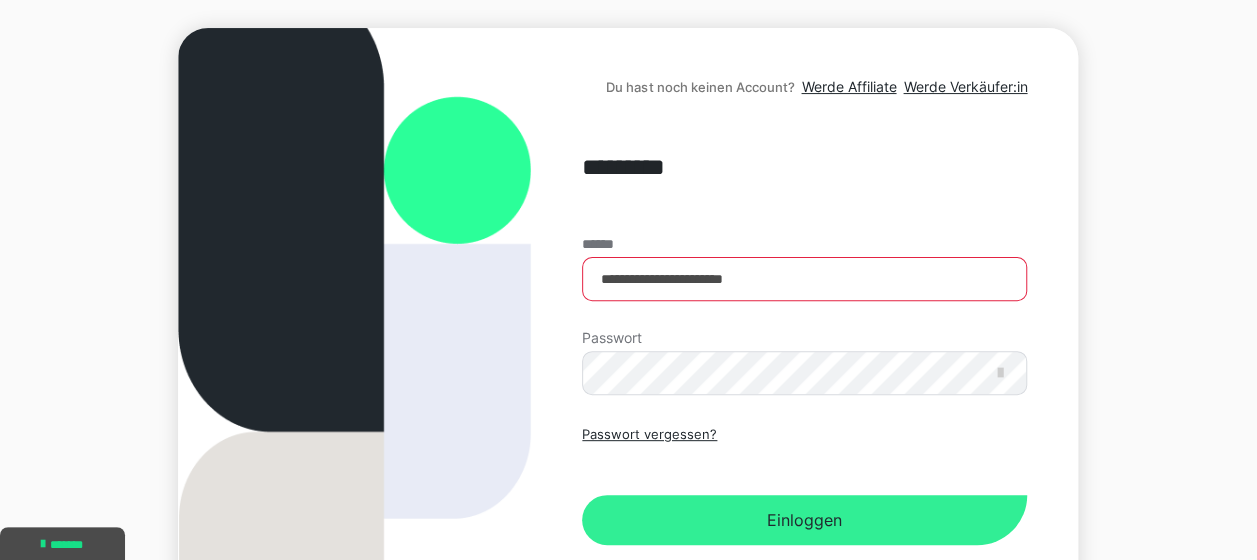 click on "Einloggen" at bounding box center (804, 520) 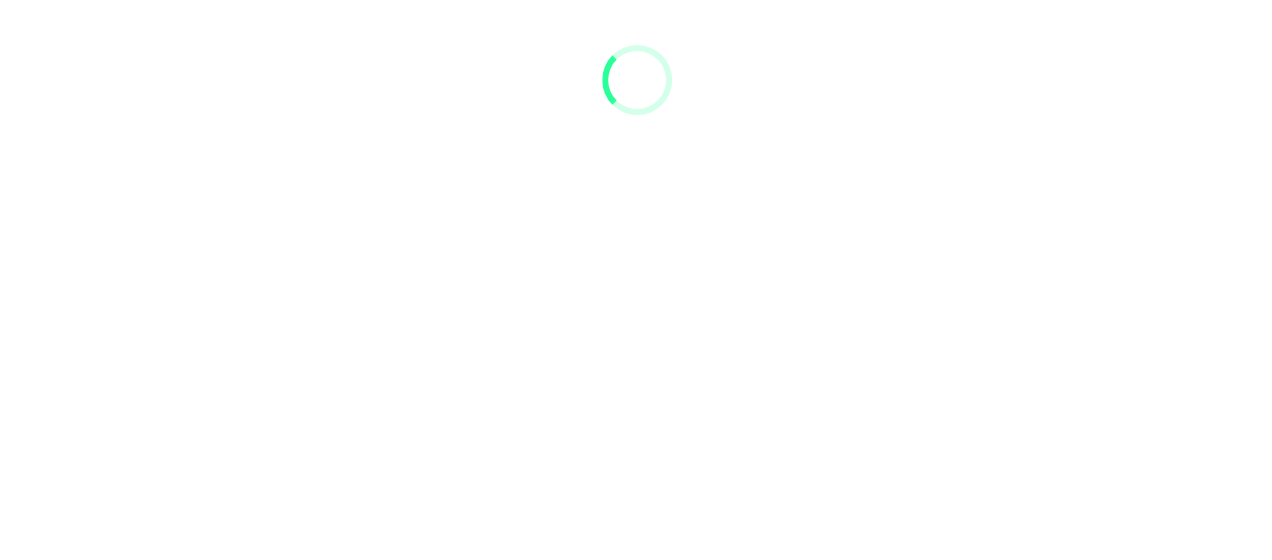 scroll, scrollTop: 0, scrollLeft: 0, axis: both 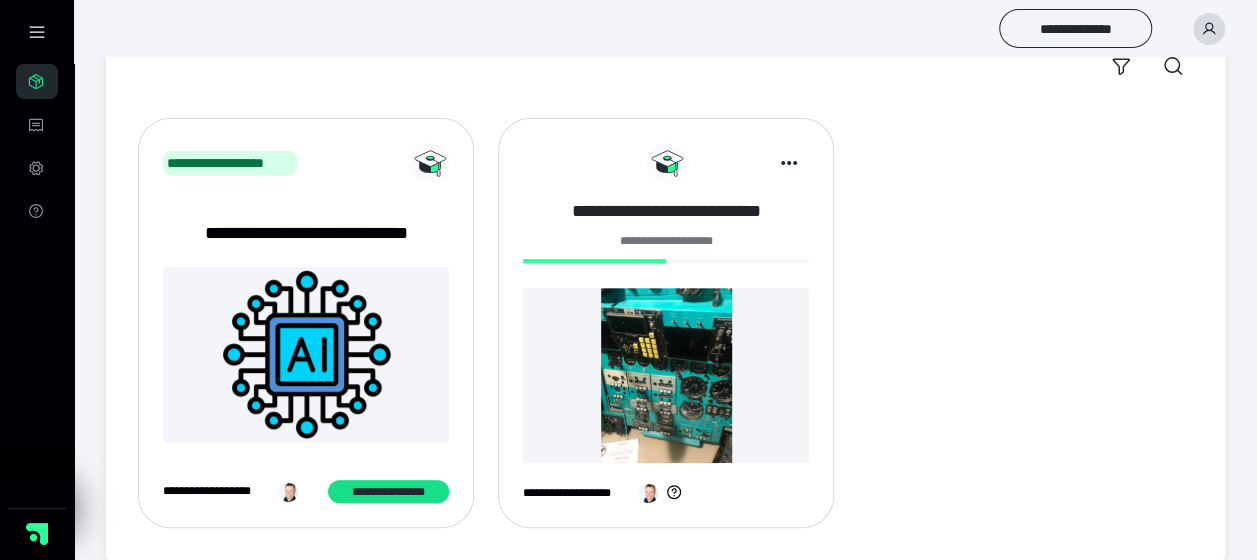 click on "**********" at bounding box center (666, 211) 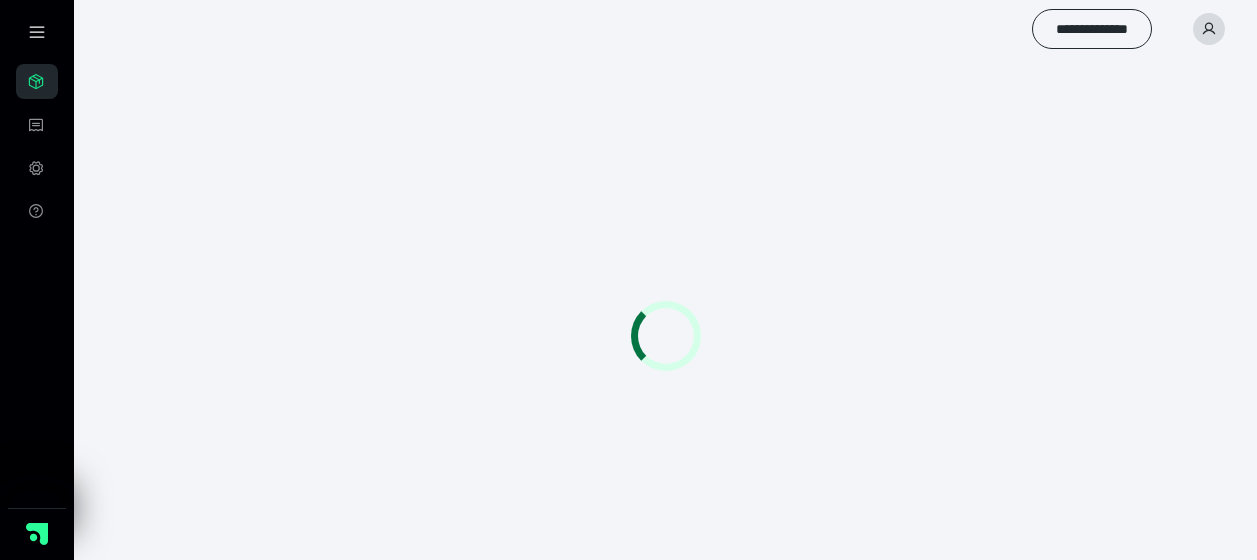 scroll, scrollTop: 0, scrollLeft: 0, axis: both 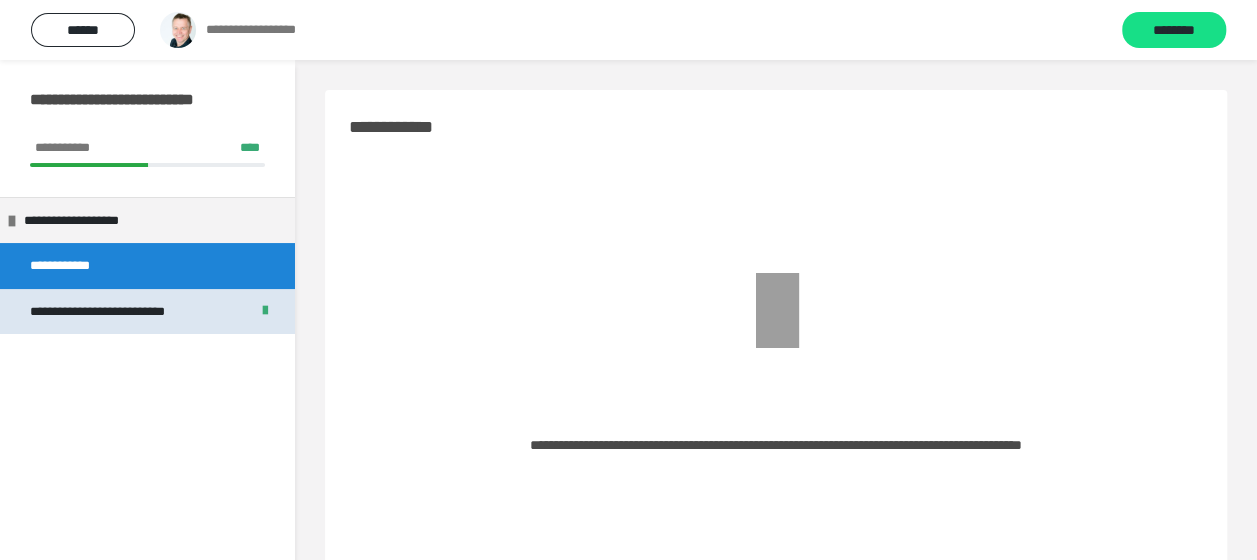 click on "**********" at bounding box center [131, 312] 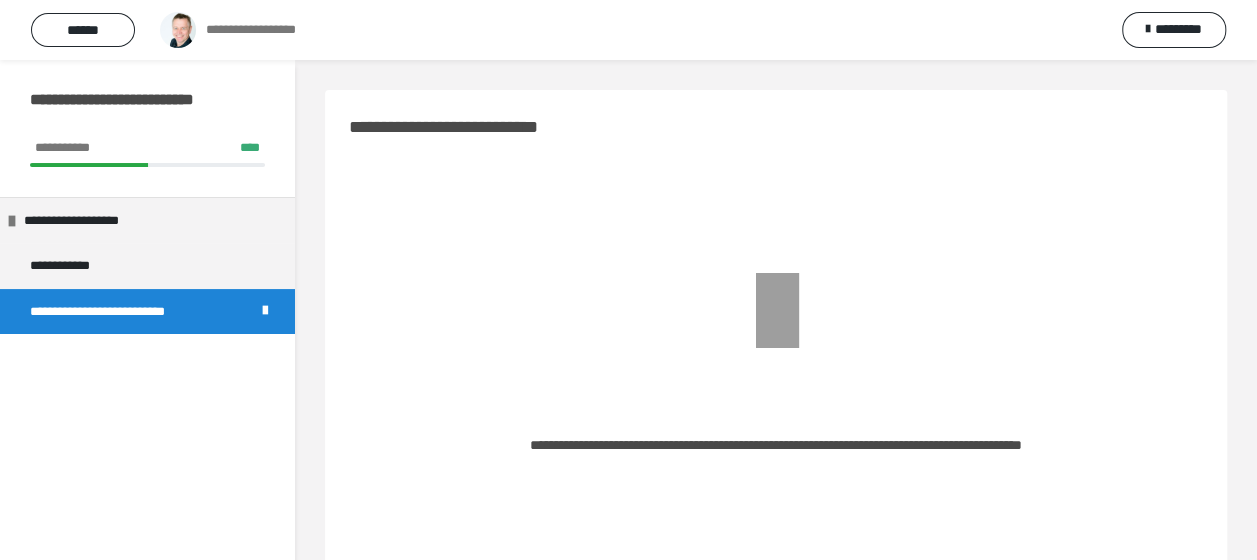 click on "**********" at bounding box center [131, 312] 